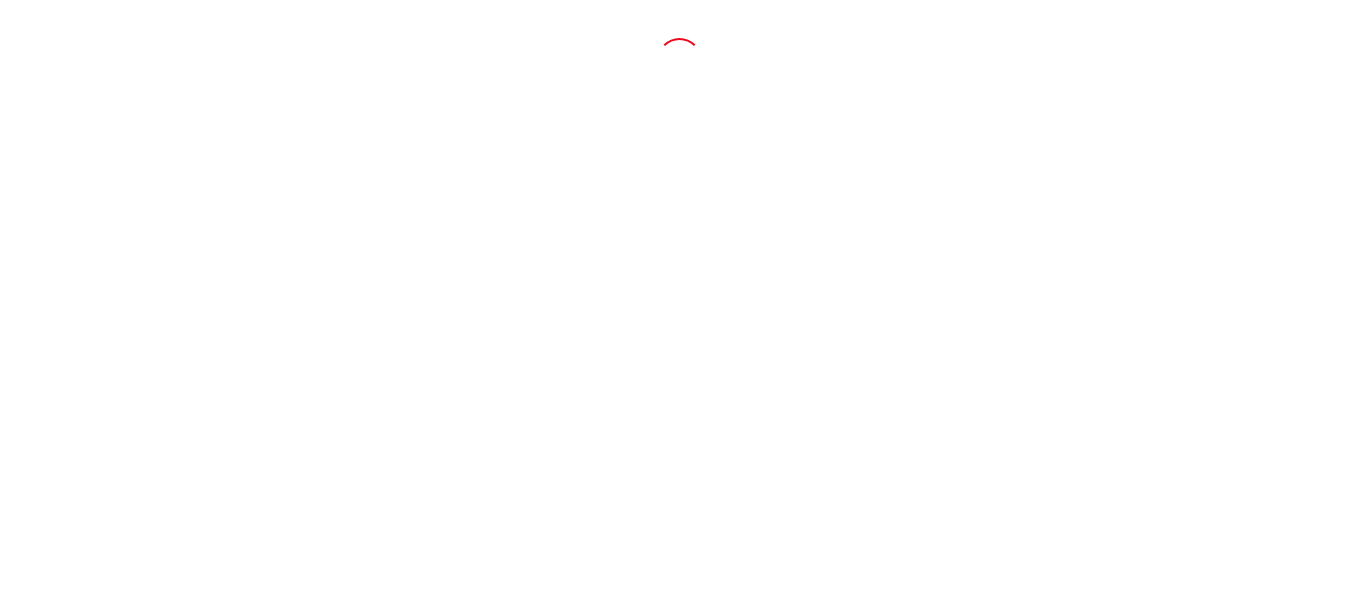 scroll, scrollTop: 0, scrollLeft: 0, axis: both 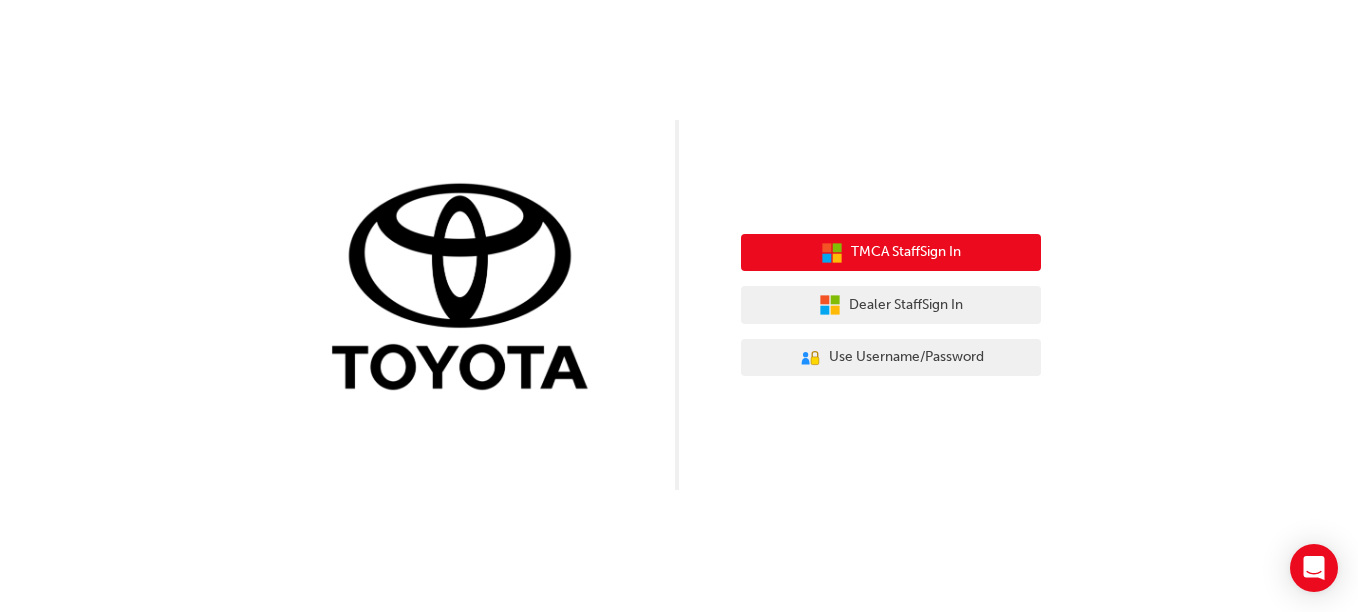 click on "TMCA Staff  Sign In" at bounding box center (906, 252) 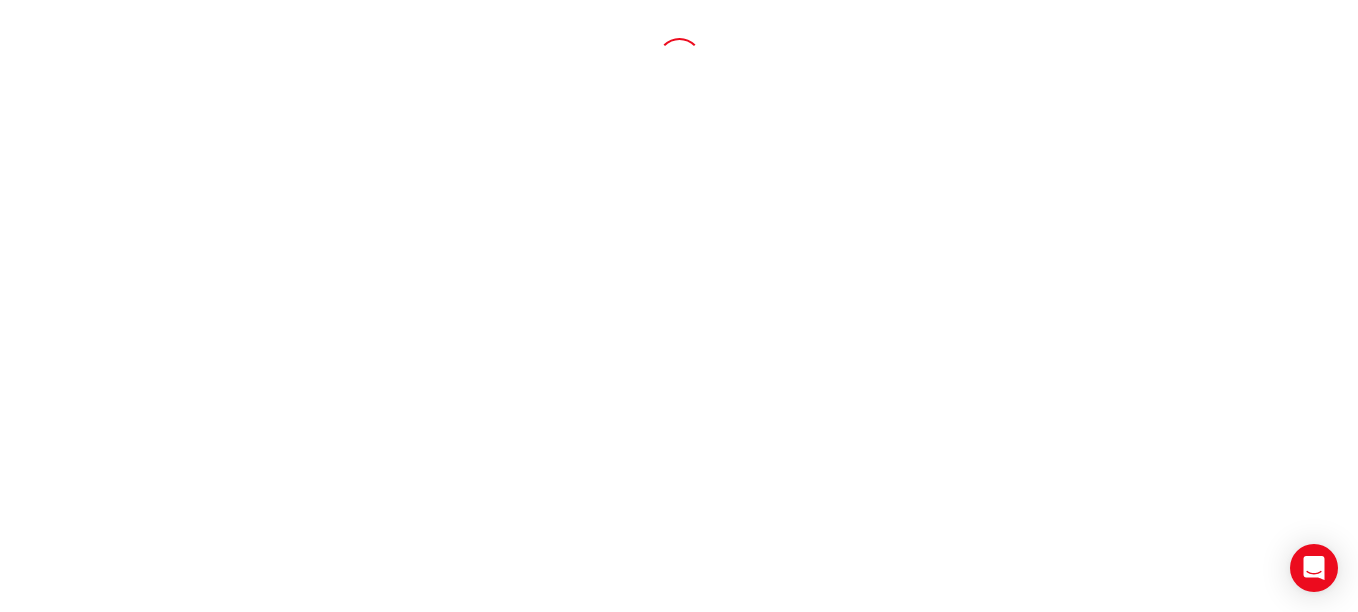 scroll, scrollTop: 0, scrollLeft: 0, axis: both 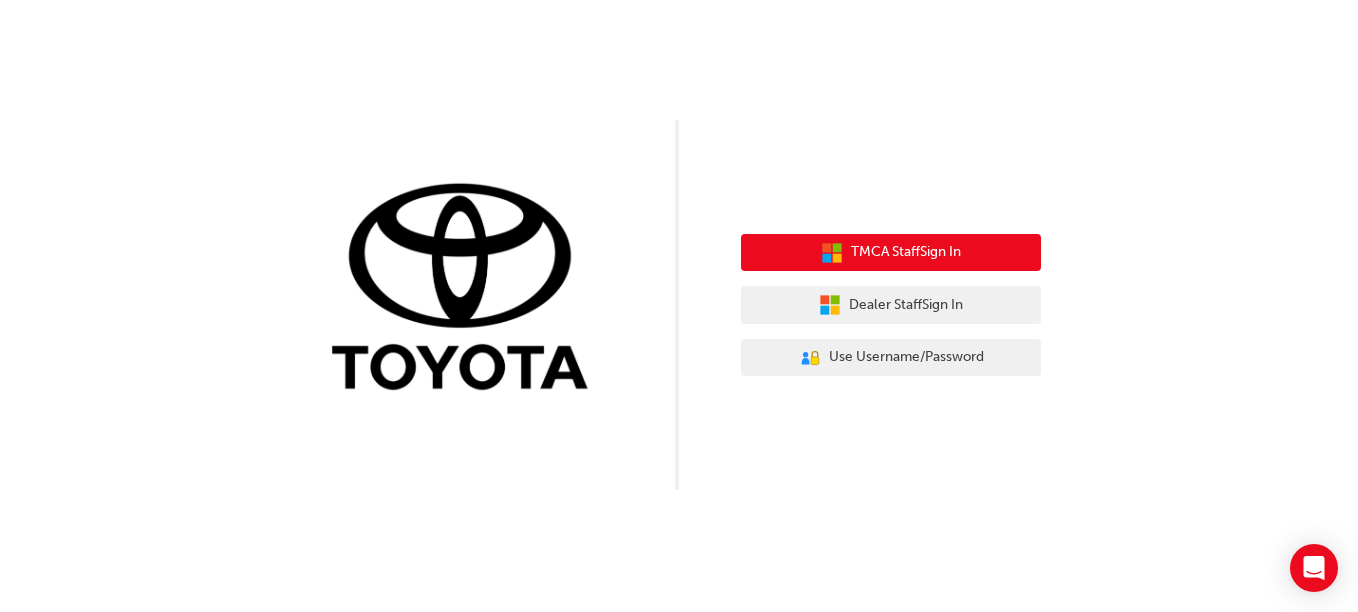 click on "TMCA Staff  Sign In" at bounding box center (891, 253) 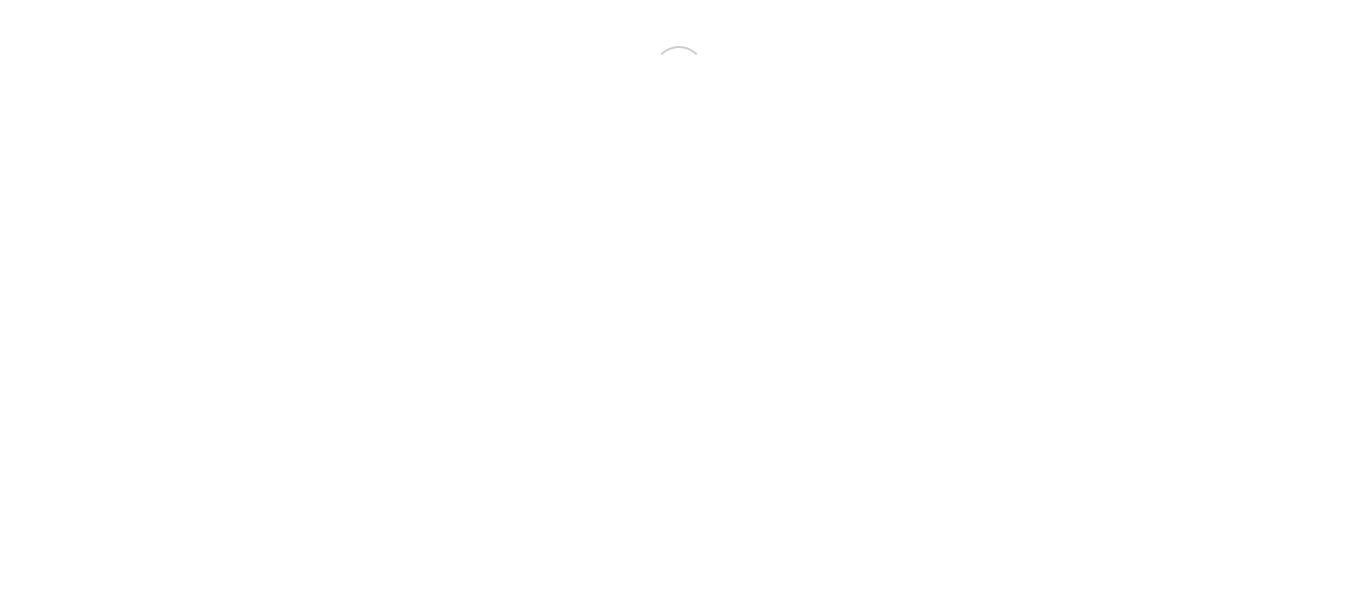 scroll, scrollTop: 0, scrollLeft: 0, axis: both 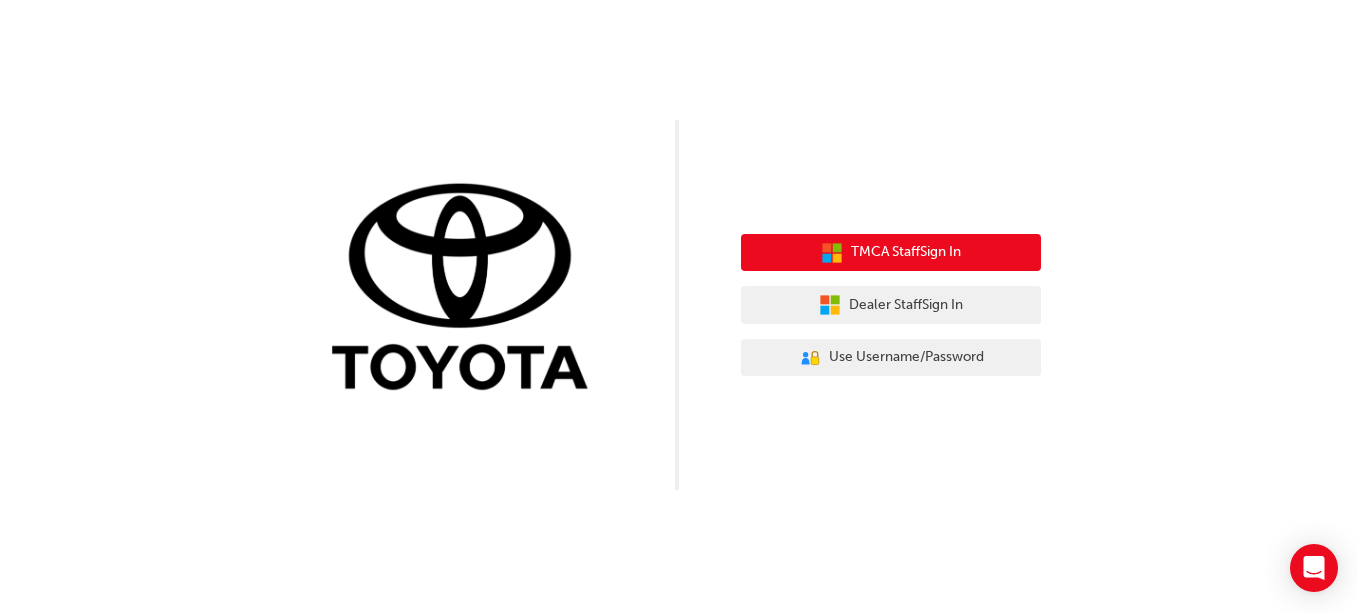 click on "TMCA Staff  Sign In" at bounding box center [906, 252] 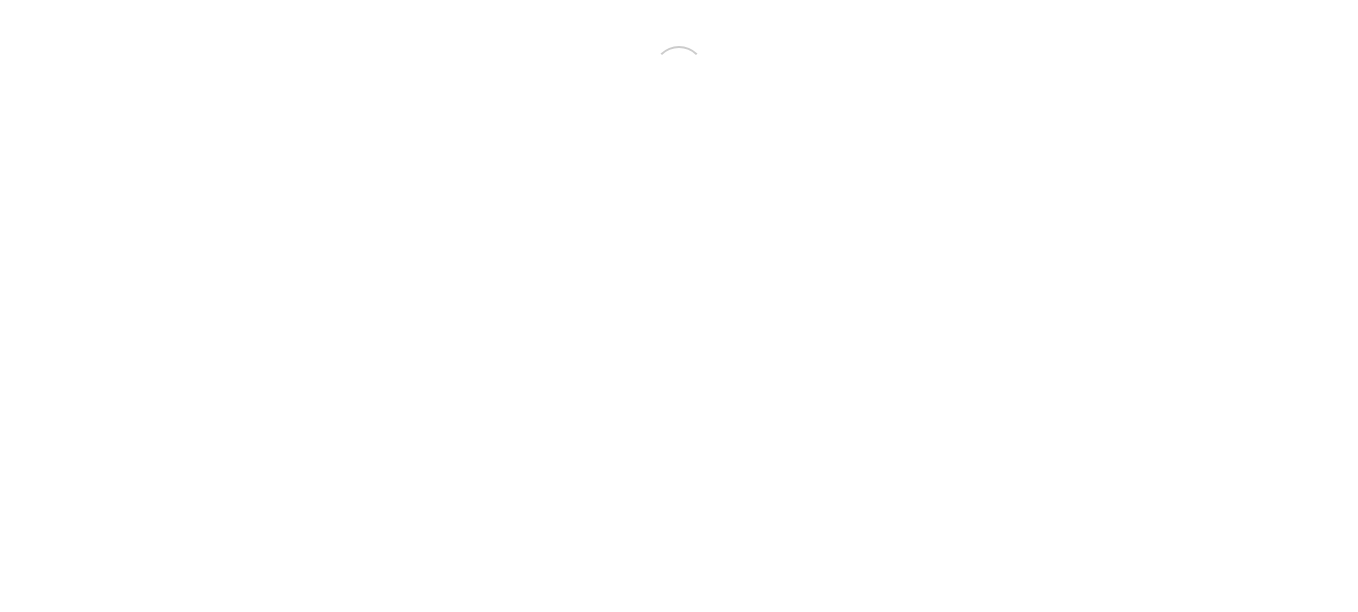 scroll, scrollTop: 0, scrollLeft: 0, axis: both 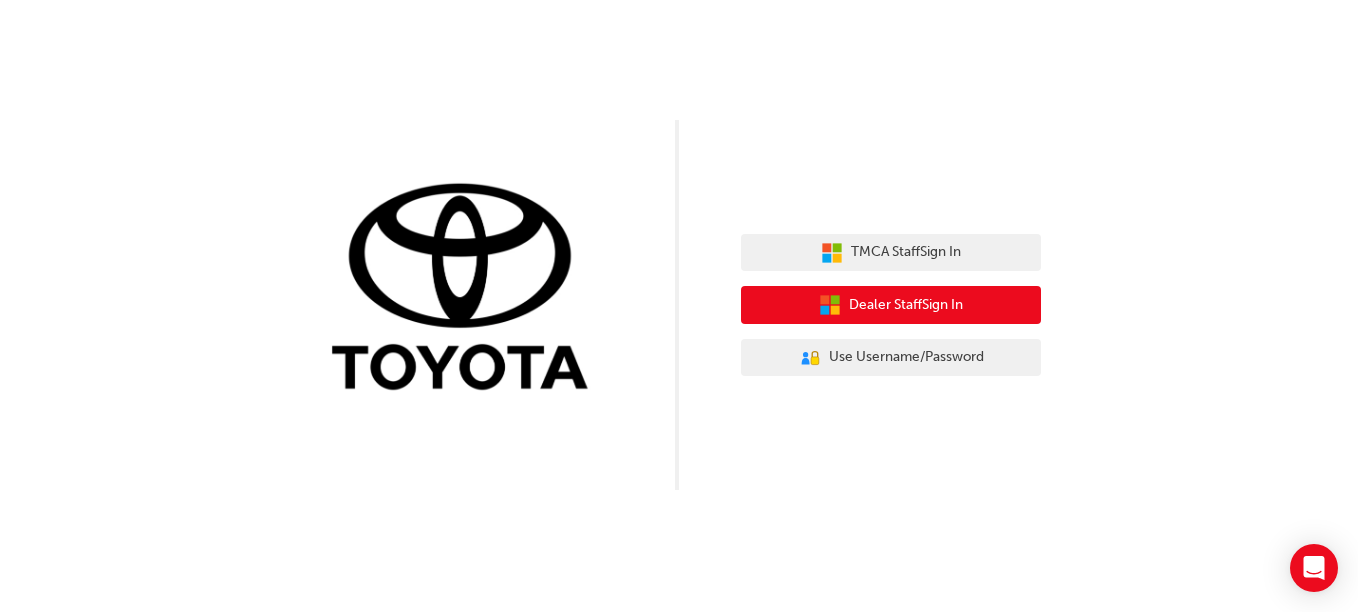click on "Dealer Staff  Sign In" at bounding box center (906, 305) 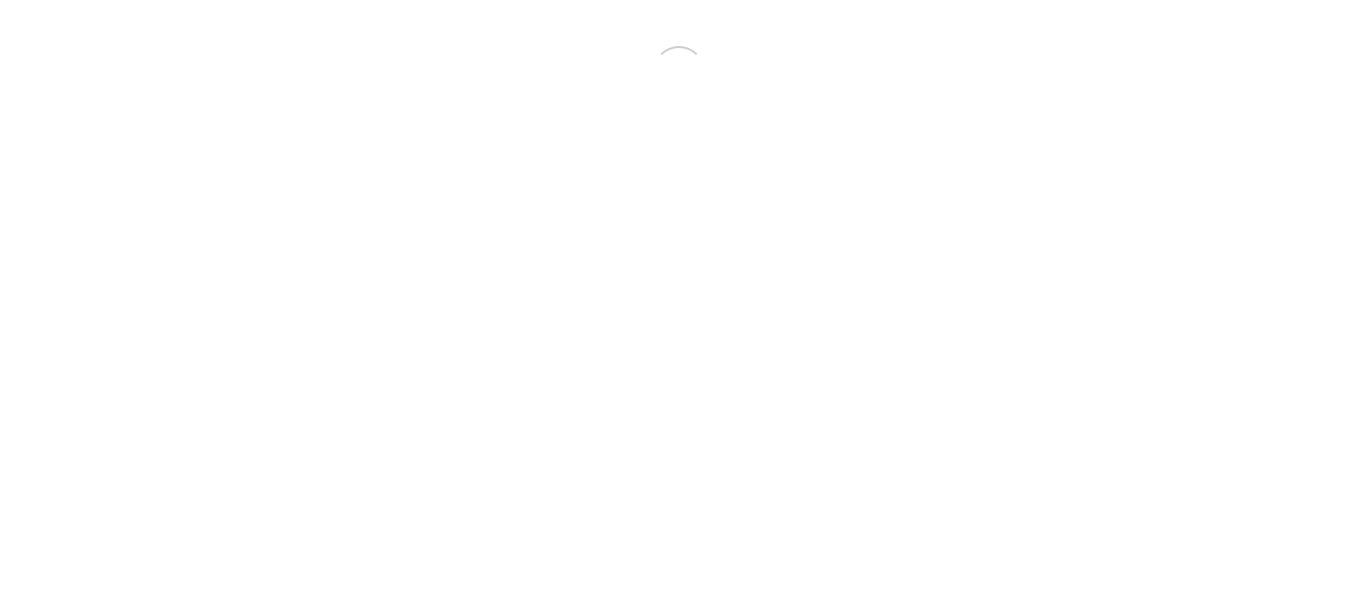 scroll, scrollTop: 0, scrollLeft: 0, axis: both 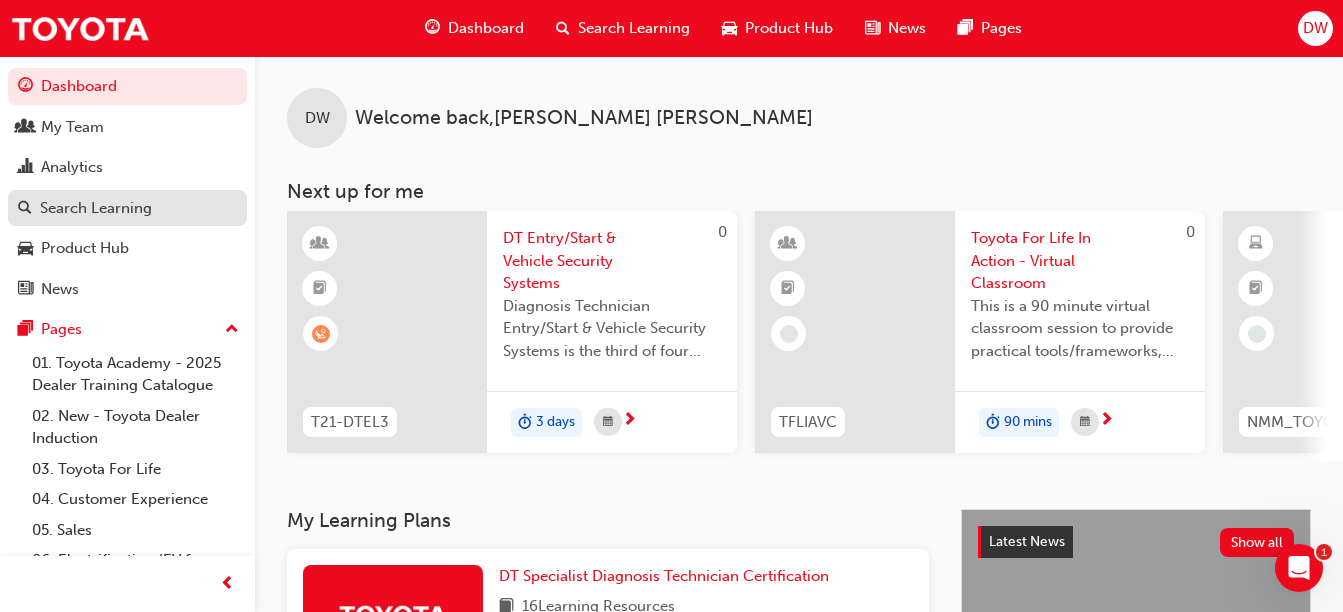 click on "Search Learning" at bounding box center [96, 208] 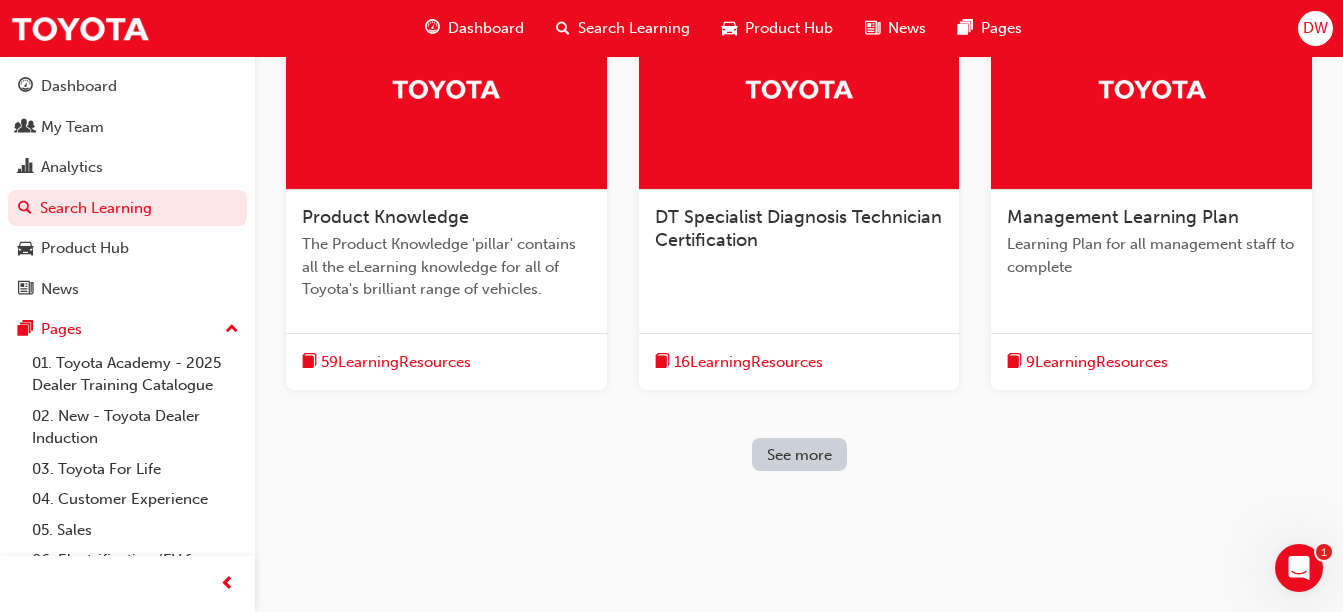 scroll, scrollTop: 624, scrollLeft: 0, axis: vertical 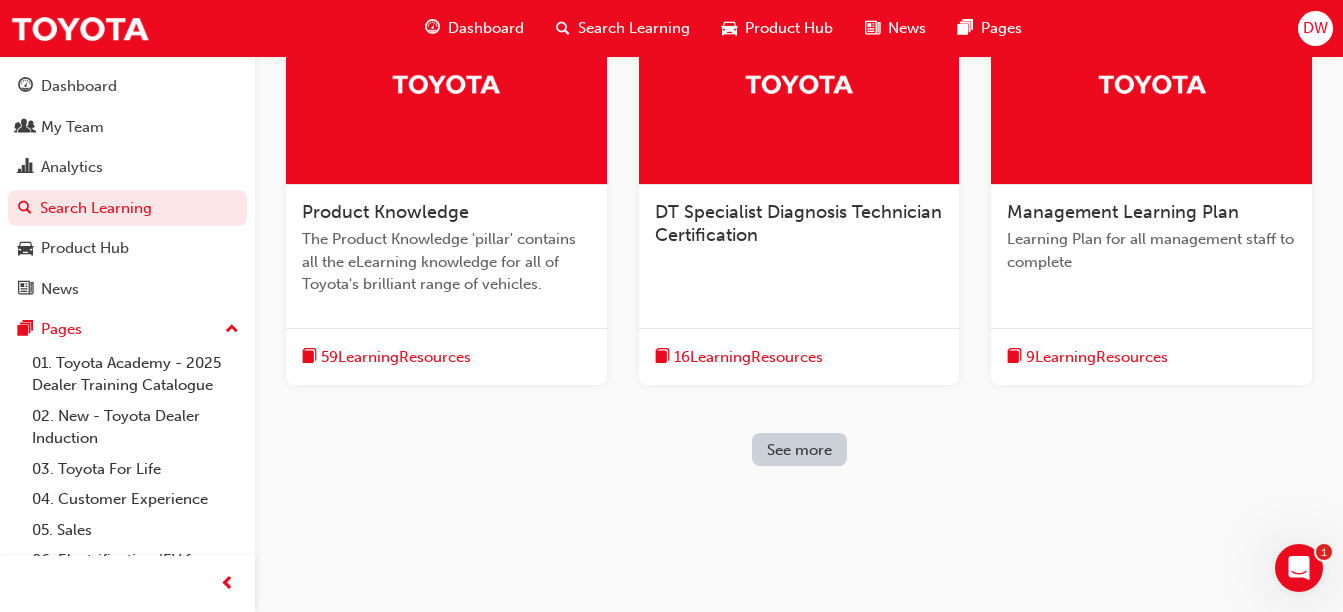 click on "59  Learning  Resources" at bounding box center [396, 357] 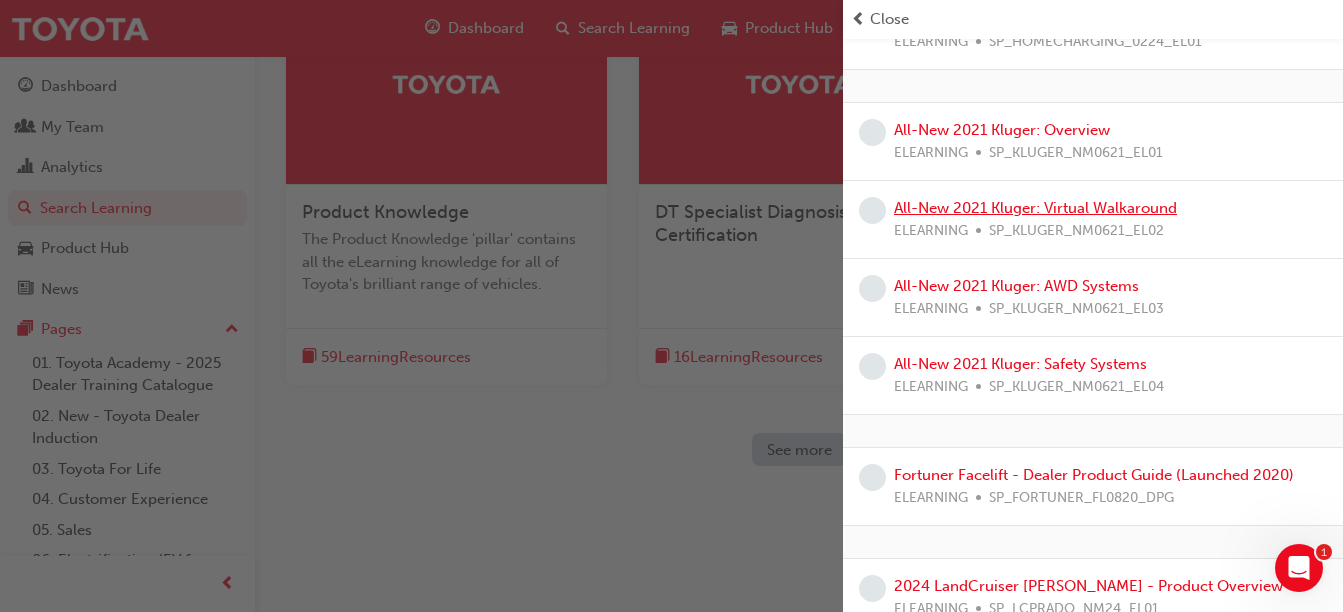 scroll, scrollTop: 2400, scrollLeft: 0, axis: vertical 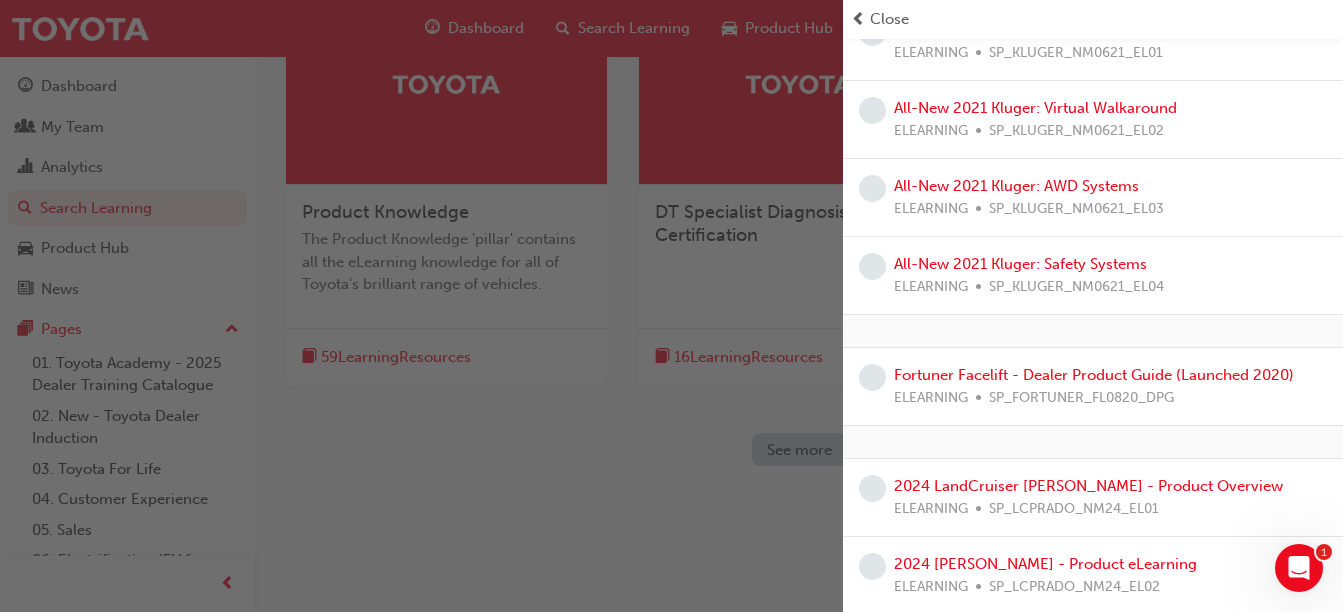 click at bounding box center (421, 306) 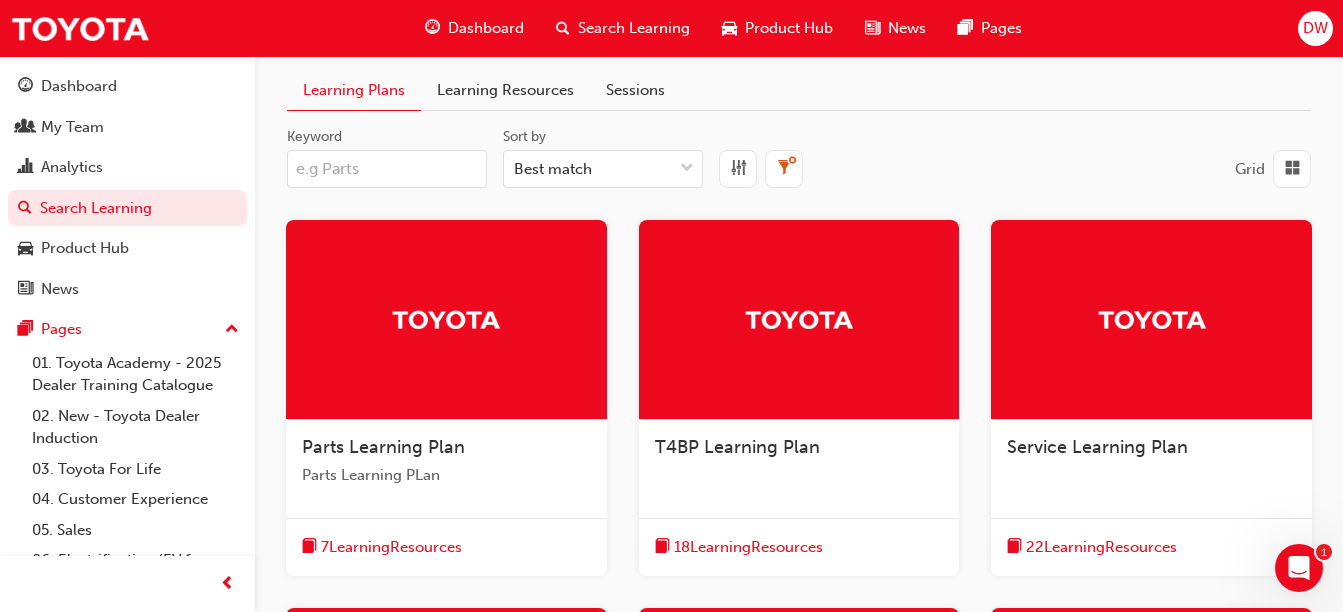 scroll, scrollTop: 0, scrollLeft: 0, axis: both 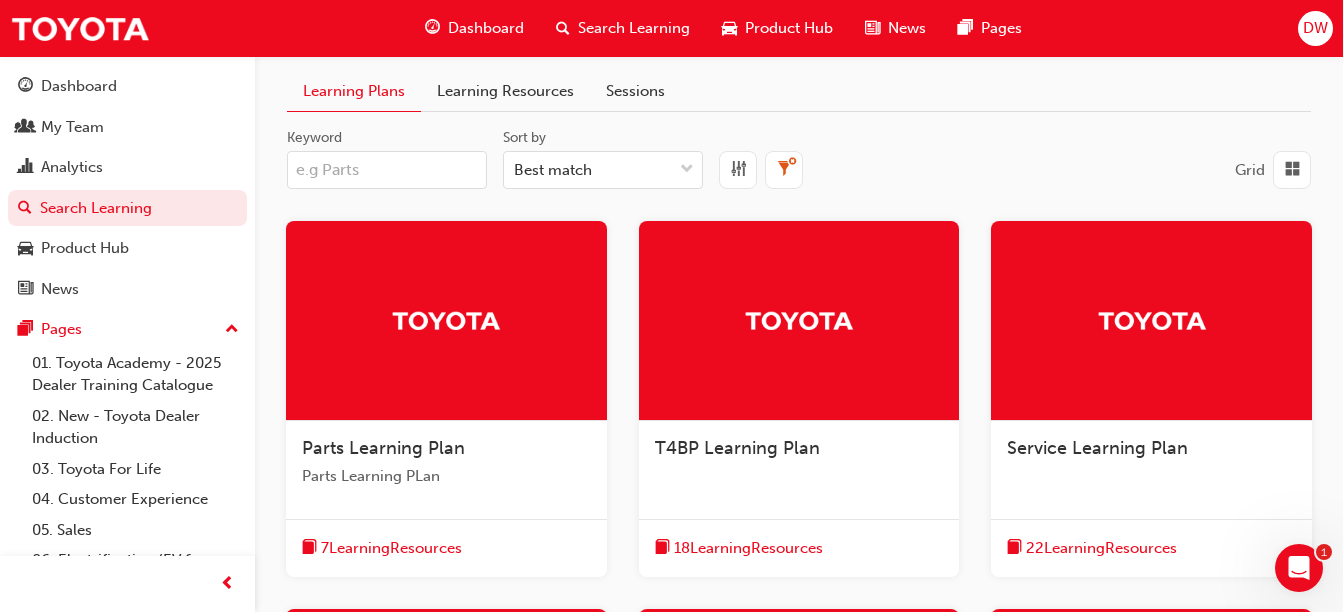 click on "Keyword" at bounding box center [387, 170] 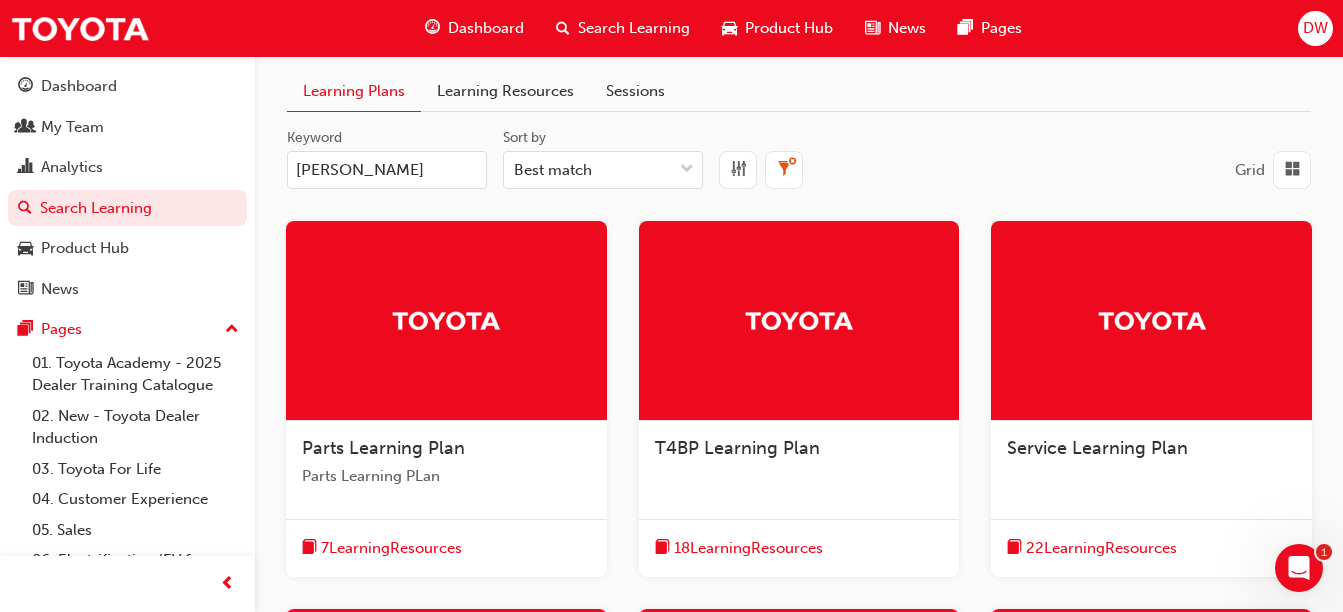 type on "[PERSON_NAME]" 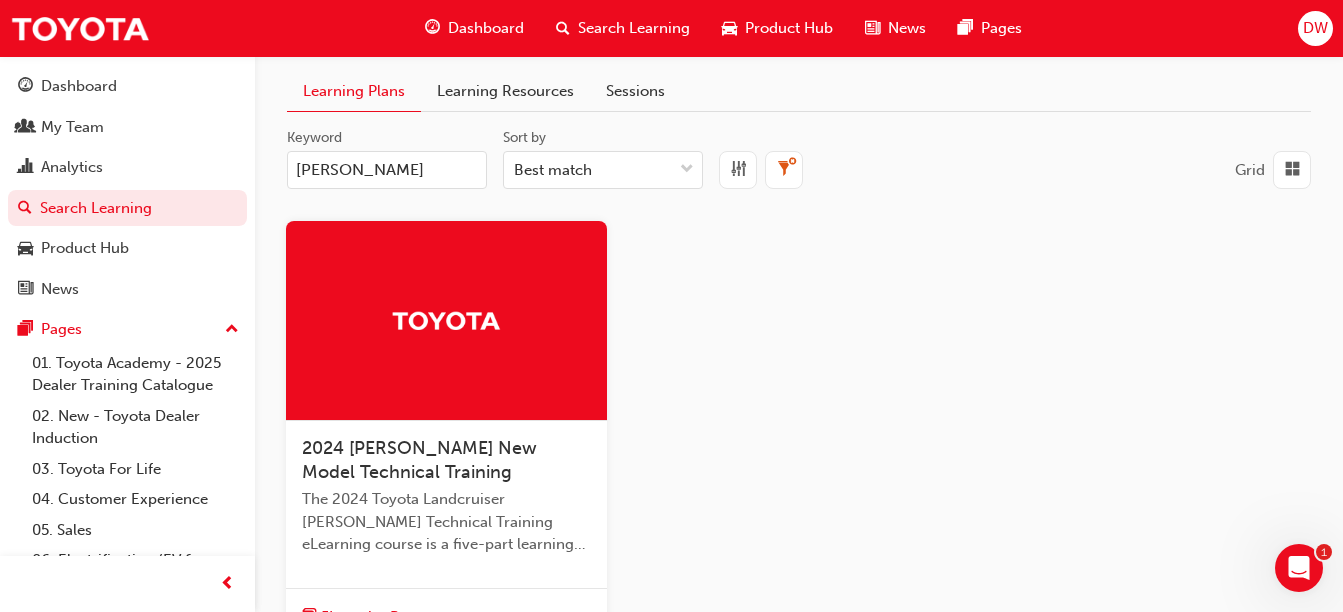 click on "2024 [PERSON_NAME] New Model Technical Training" at bounding box center [419, 460] 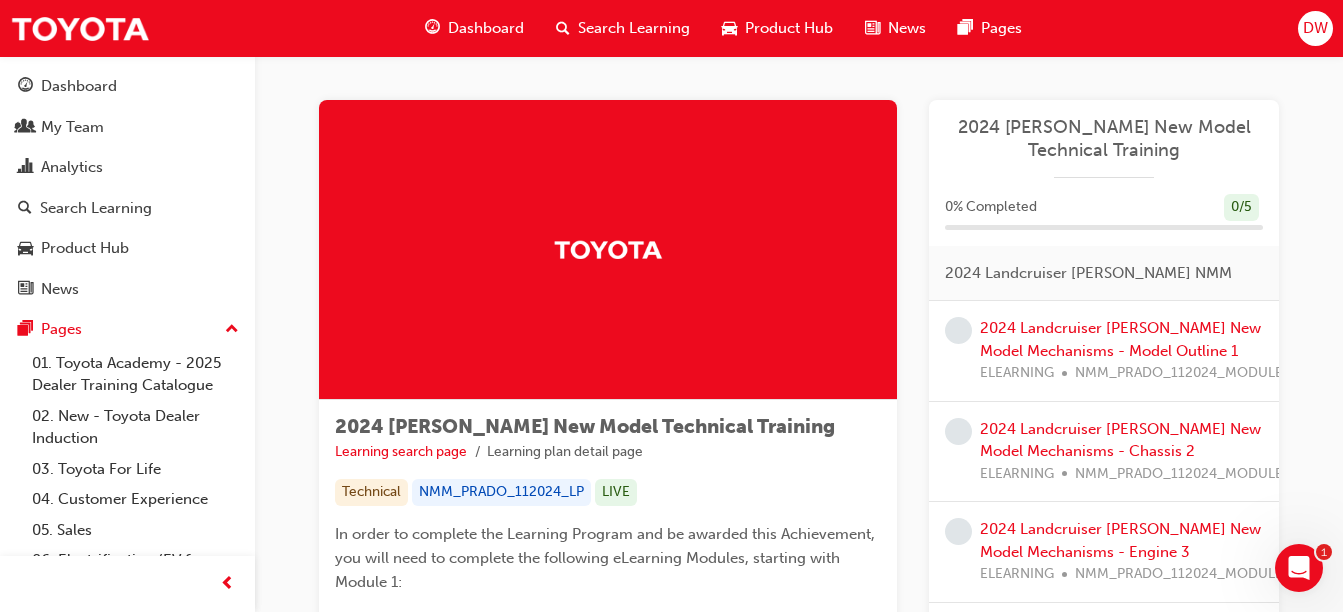 scroll, scrollTop: 0, scrollLeft: 0, axis: both 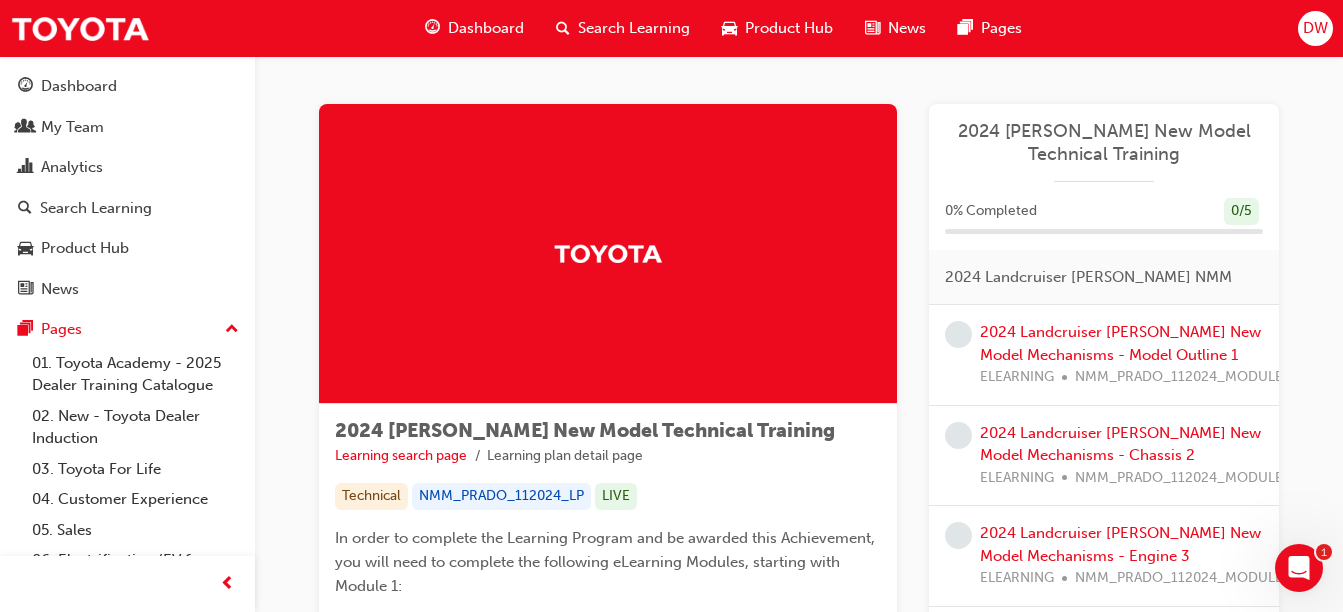 click on "Dashboard" at bounding box center [486, 28] 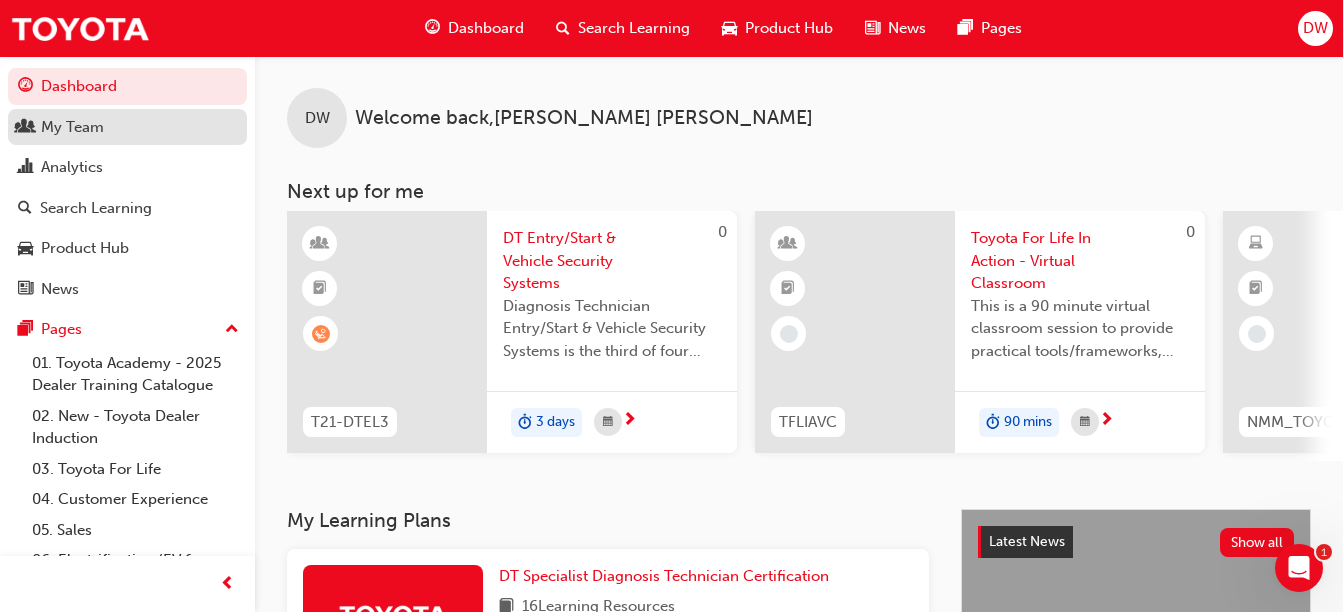 click on "My Team" at bounding box center (72, 127) 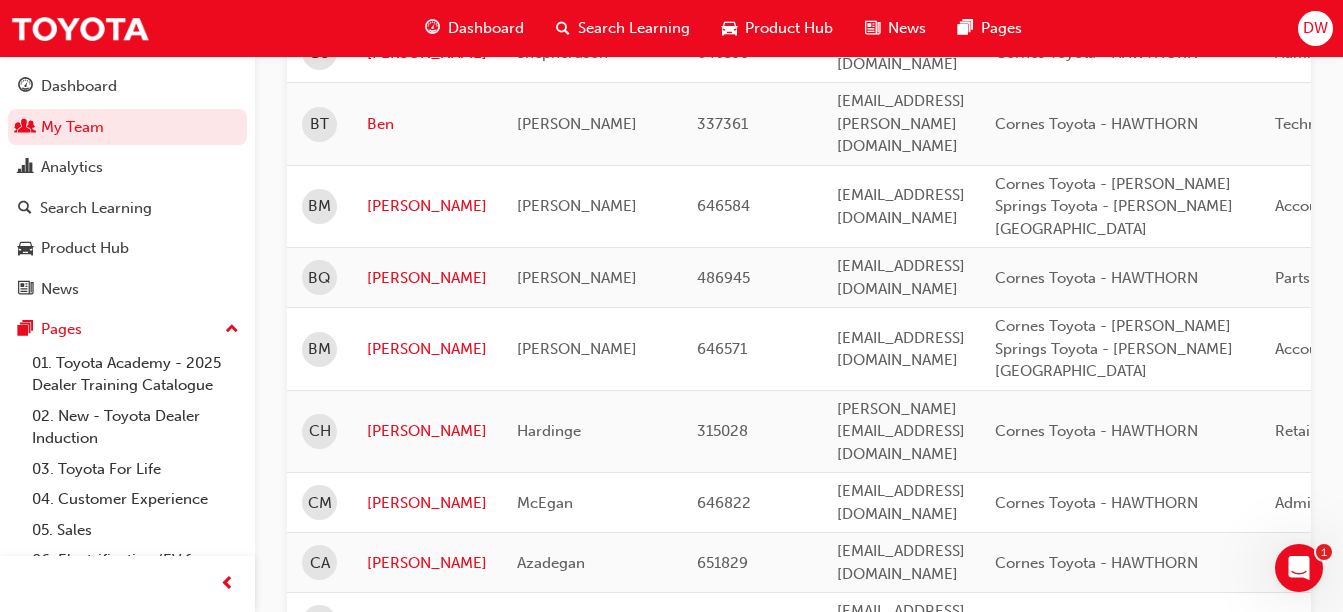 scroll, scrollTop: 1300, scrollLeft: 0, axis: vertical 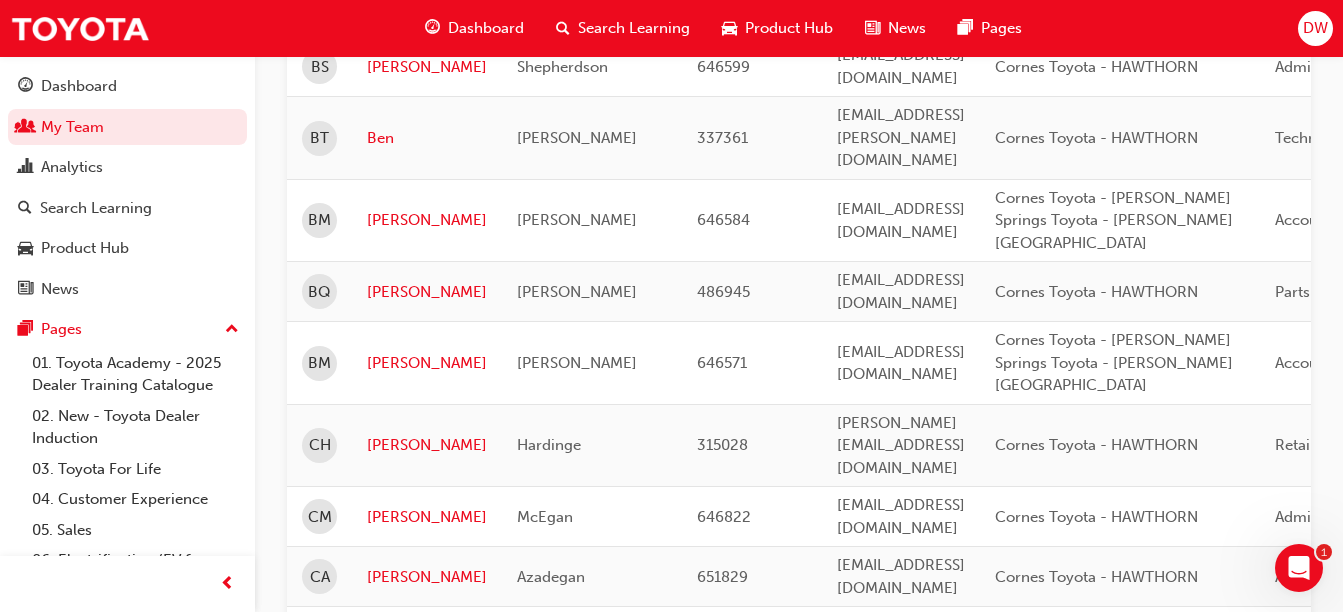 click on "[PERSON_NAME]" at bounding box center [427, 884] 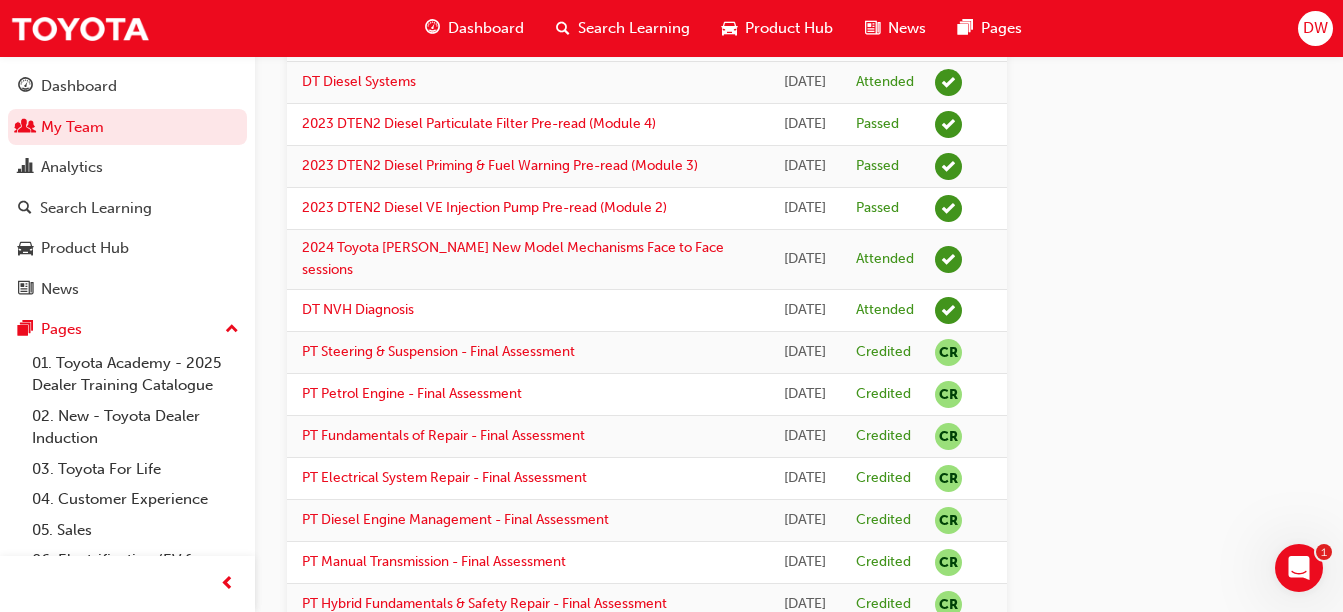 scroll, scrollTop: 1300, scrollLeft: 0, axis: vertical 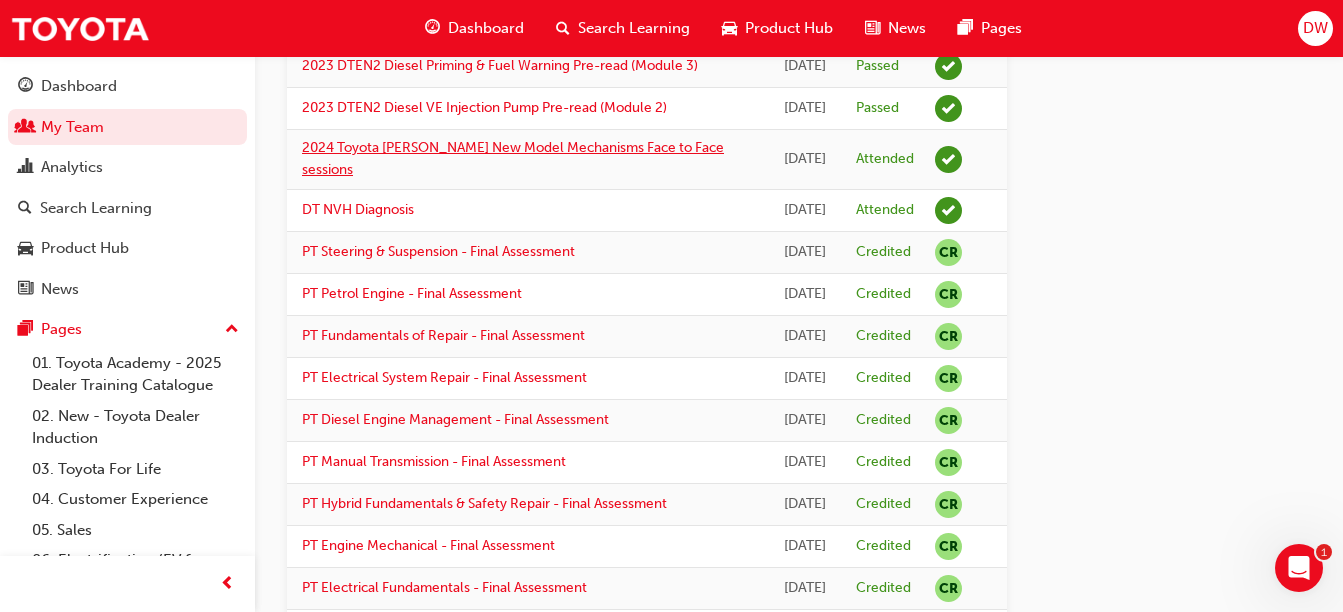 click on "2024 Toyota [PERSON_NAME] New Model Mechanisms Face to Face sessions" at bounding box center [513, 159] 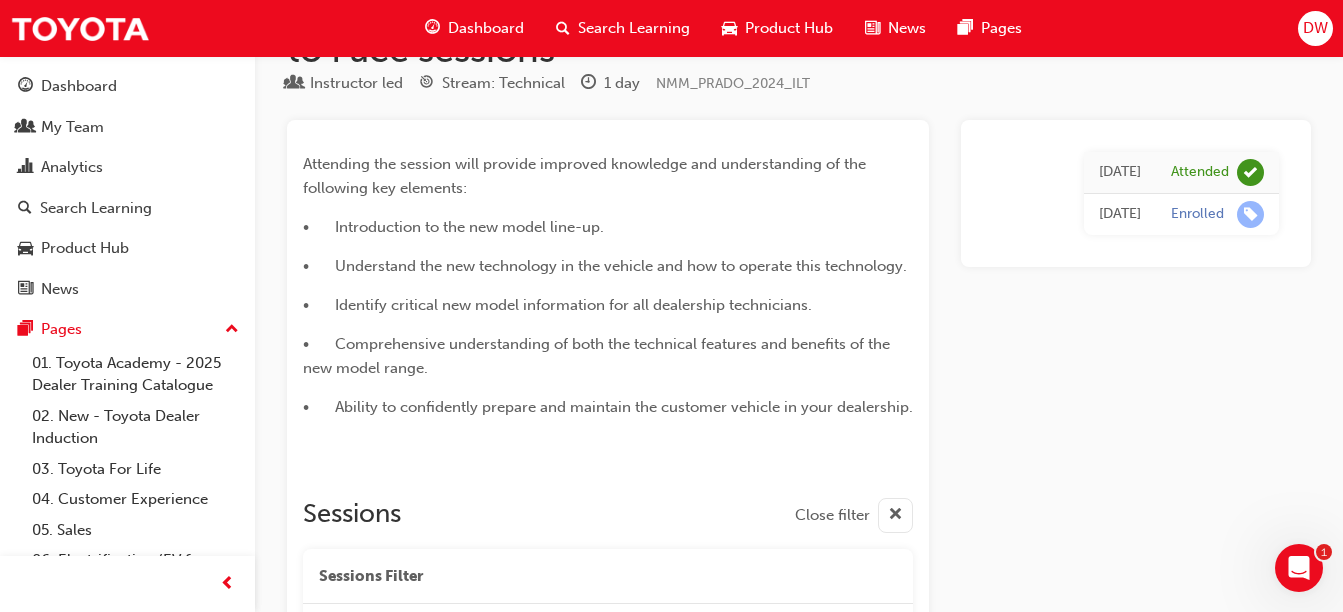 scroll, scrollTop: 0, scrollLeft: 0, axis: both 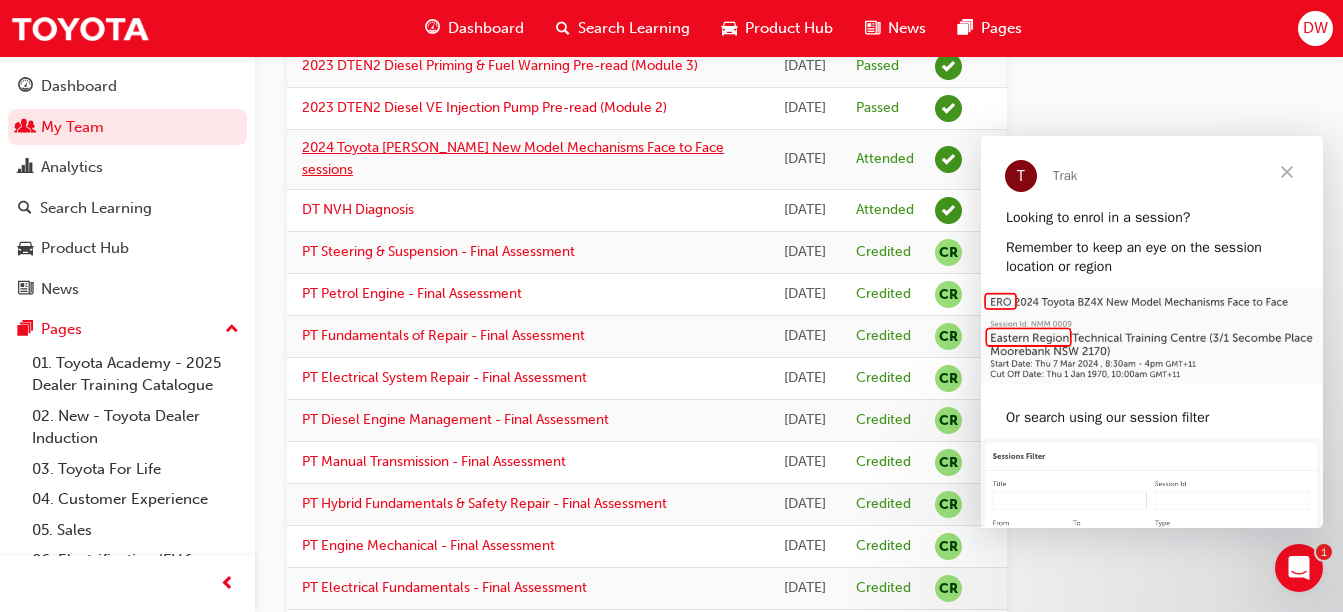 click on "2024 Toyota [PERSON_NAME] New Model Mechanisms Face to Face sessions" at bounding box center [513, 159] 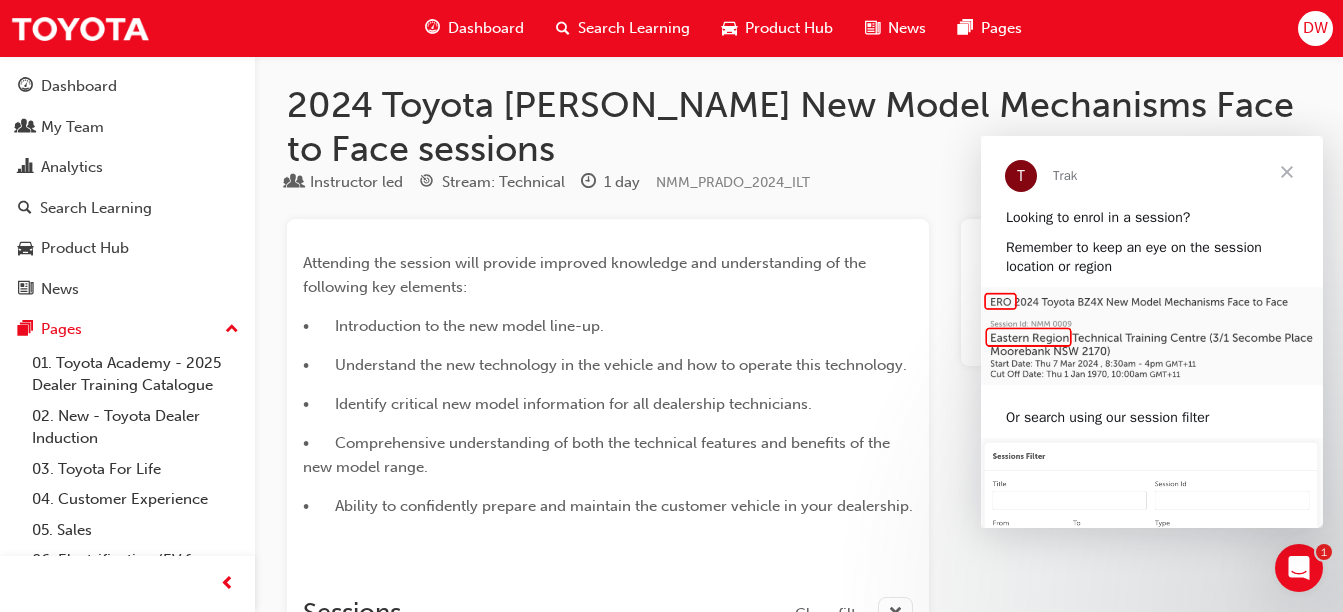 scroll, scrollTop: 4, scrollLeft: 0, axis: vertical 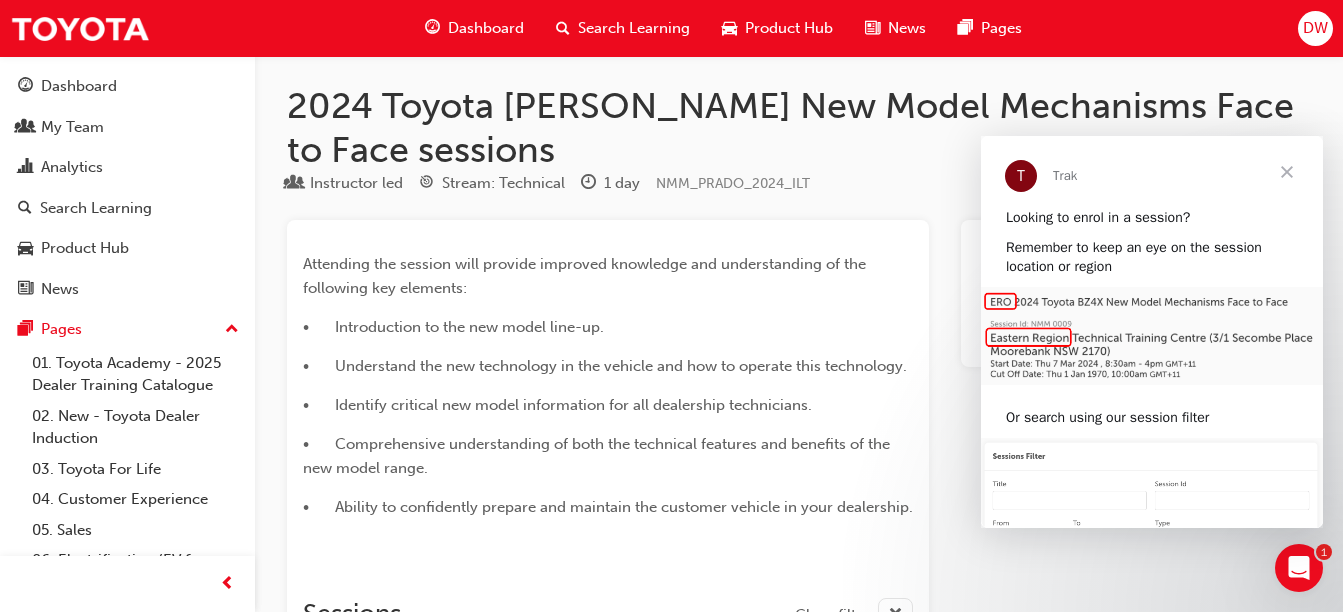click on "Search Learning" at bounding box center [634, 28] 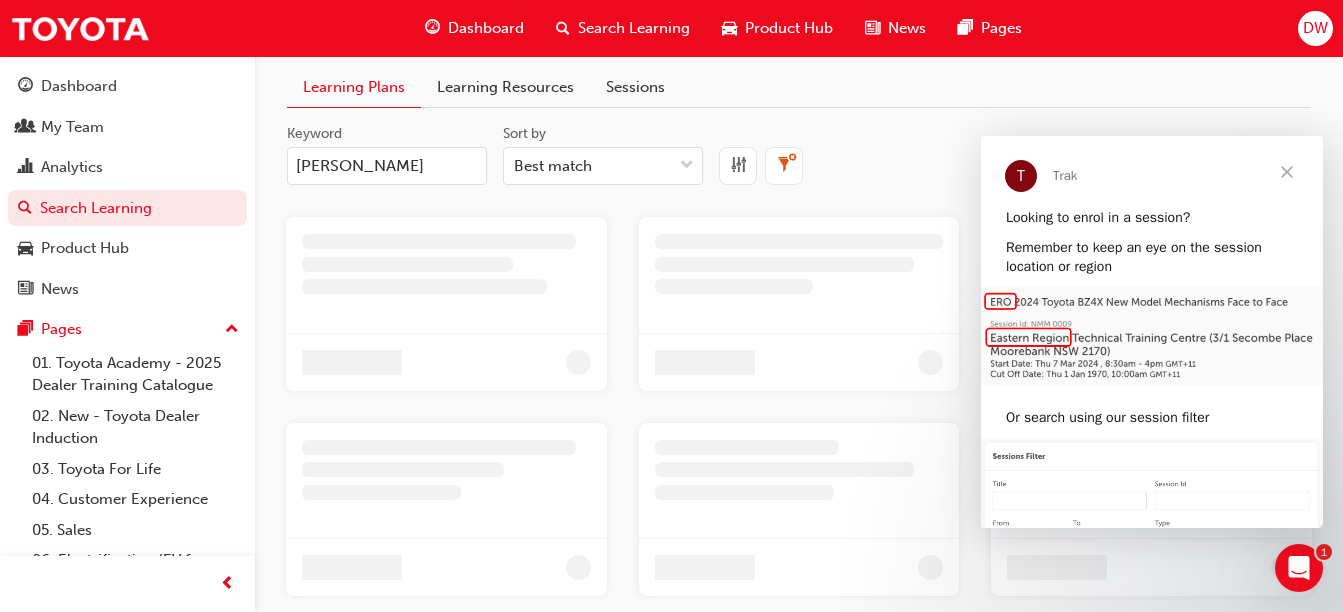 scroll, scrollTop: 0, scrollLeft: 0, axis: both 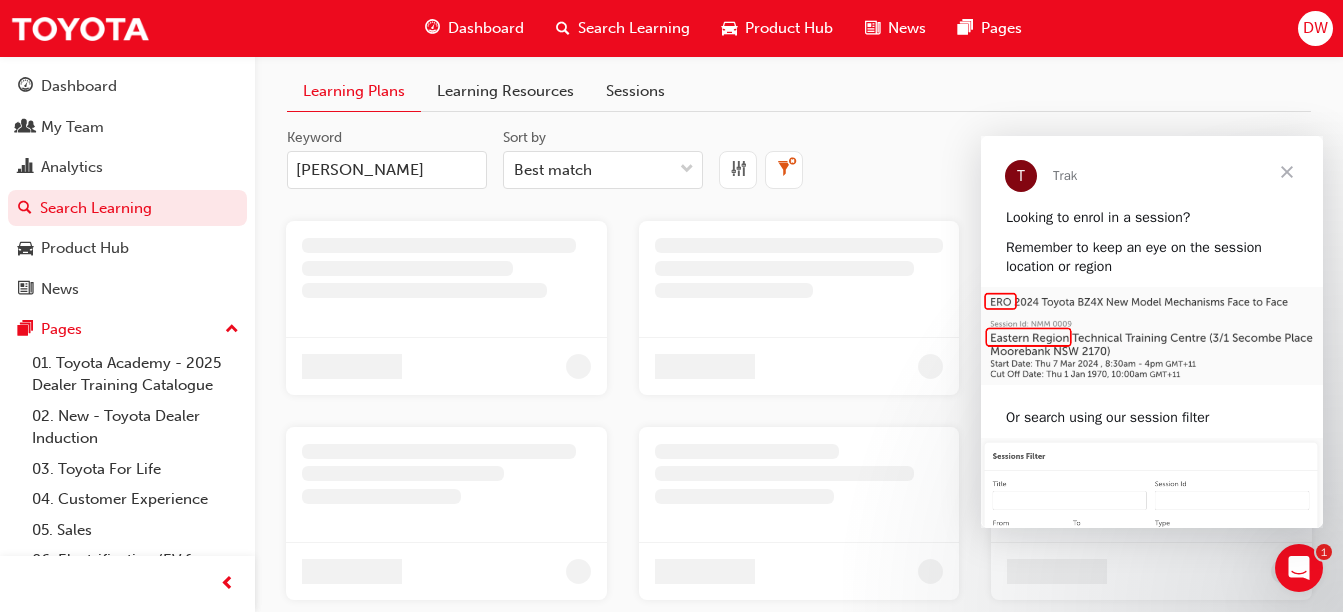 click on "Grid" at bounding box center (1015, 170) 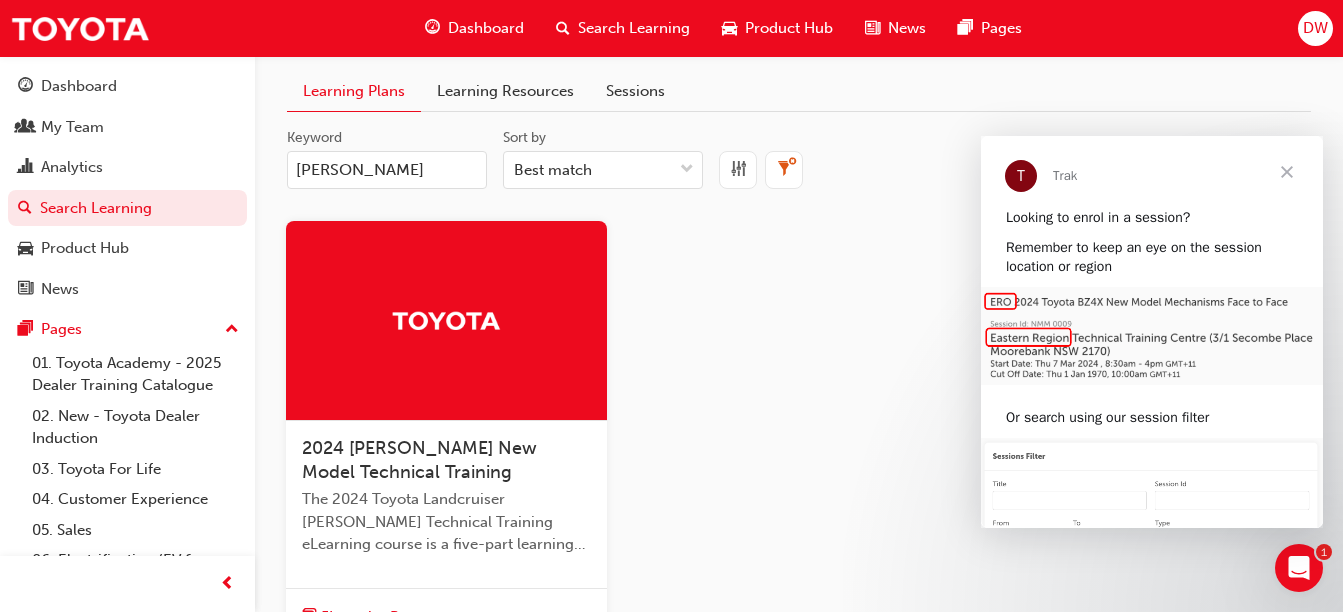 scroll, scrollTop: 100, scrollLeft: 0, axis: vertical 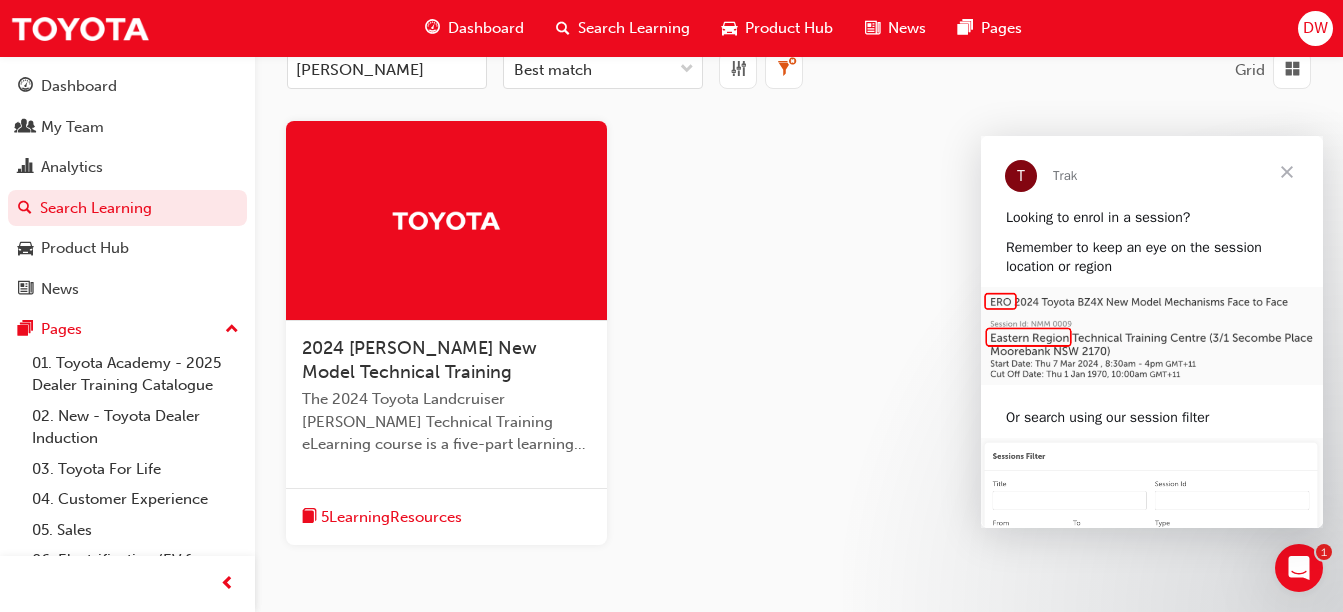 click on "5  Learning  Resources" at bounding box center [391, 517] 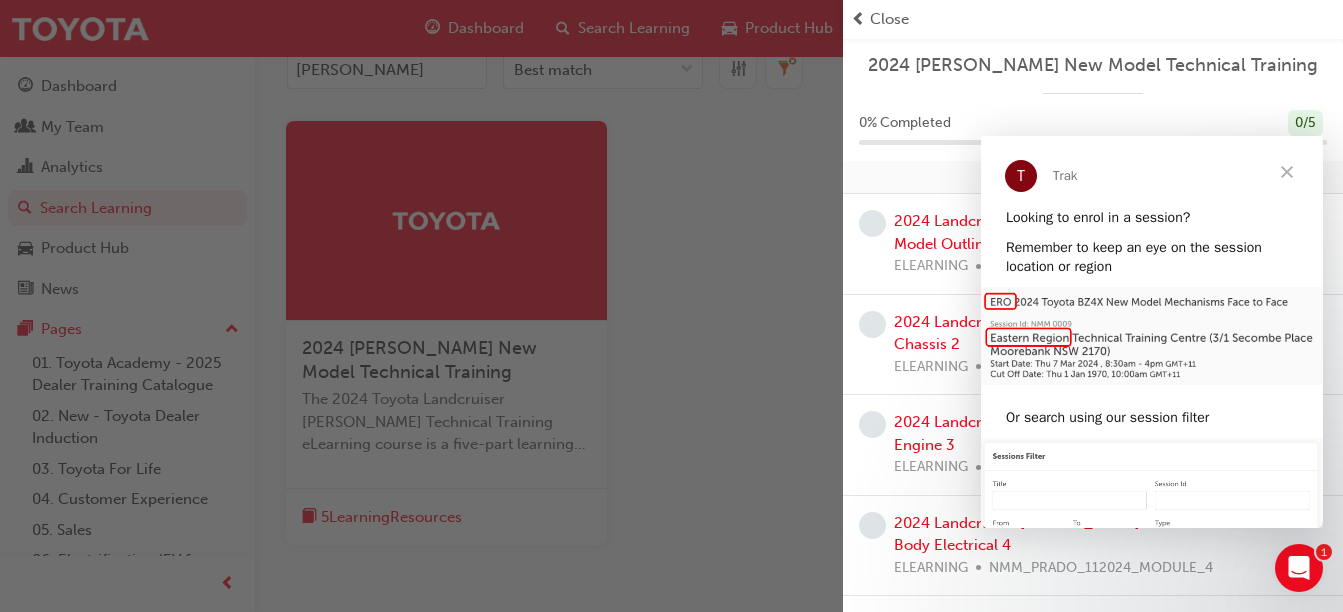 click at bounding box center [1287, 172] 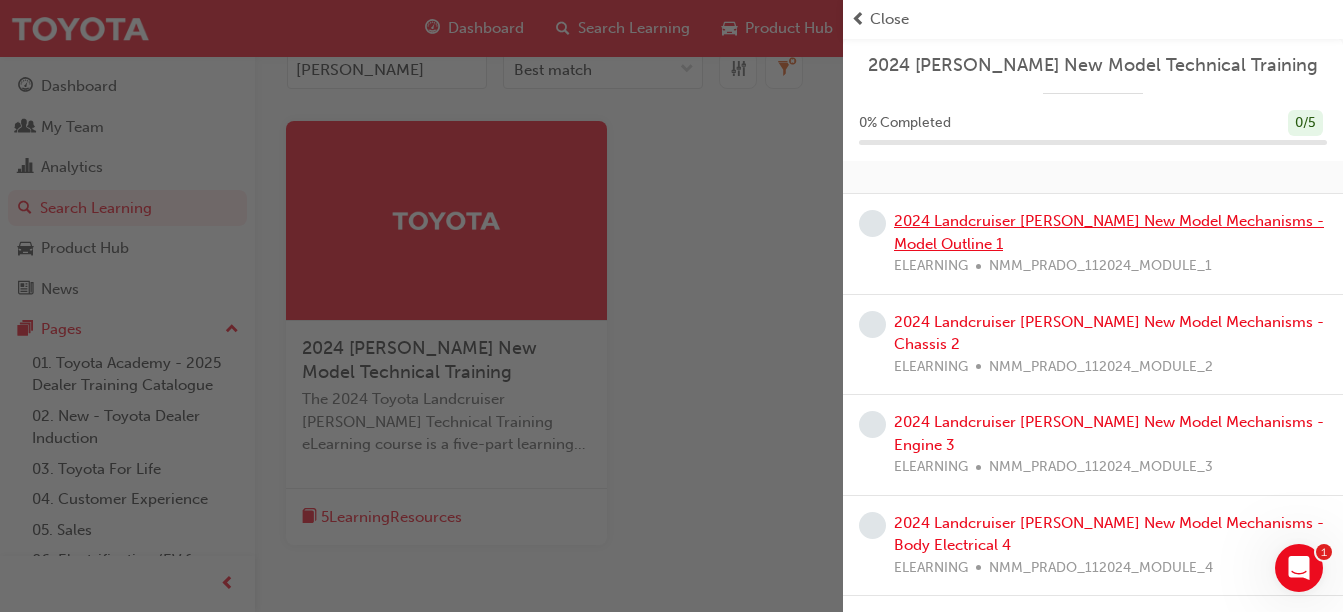 click on "2024 Landcruiser [PERSON_NAME] New Model Mechanisms - Model Outline 1" at bounding box center (1109, 232) 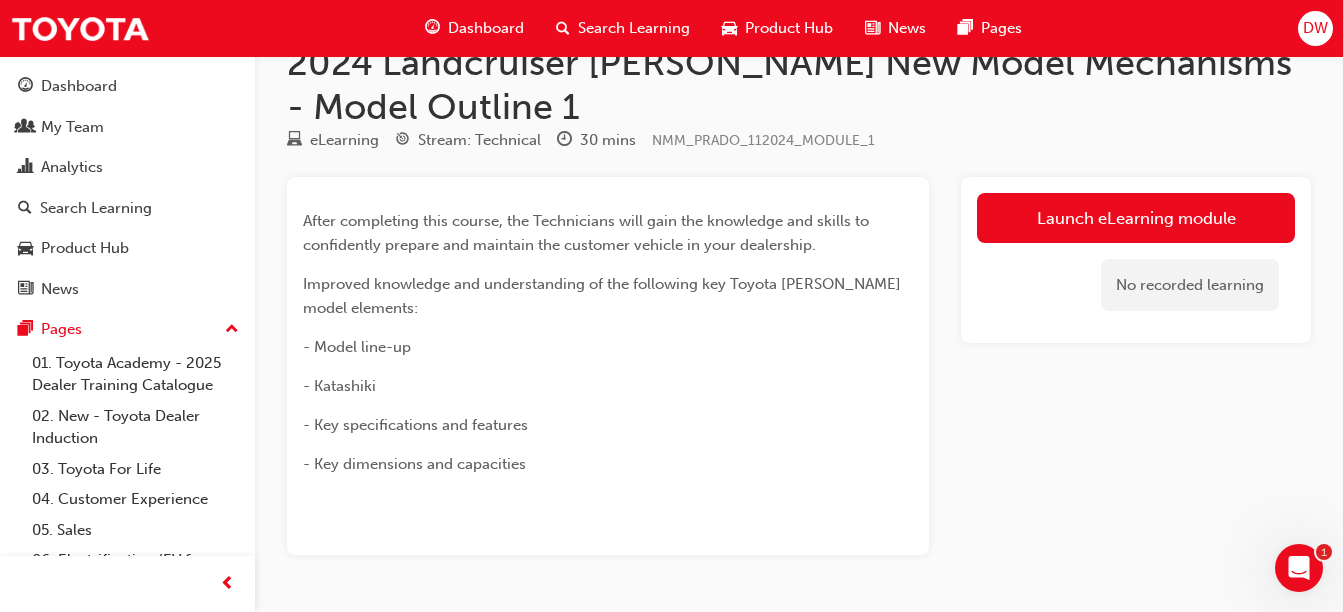 scroll, scrollTop: 0, scrollLeft: 0, axis: both 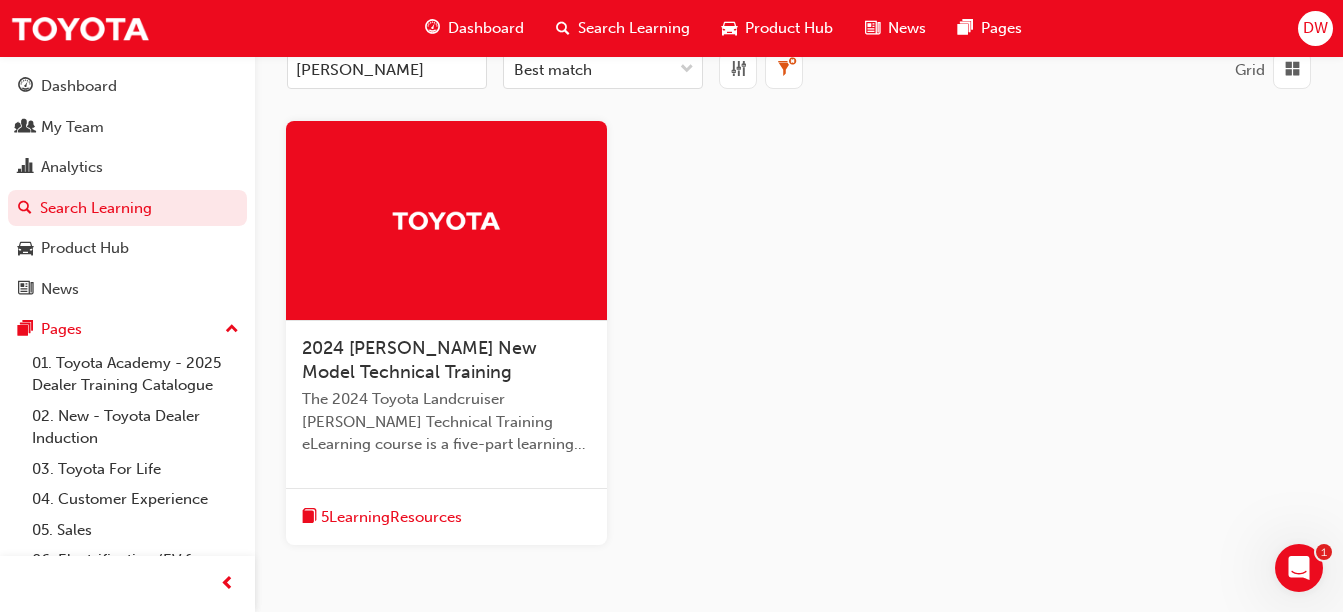 click on "5  Learning  Resources" at bounding box center [391, 517] 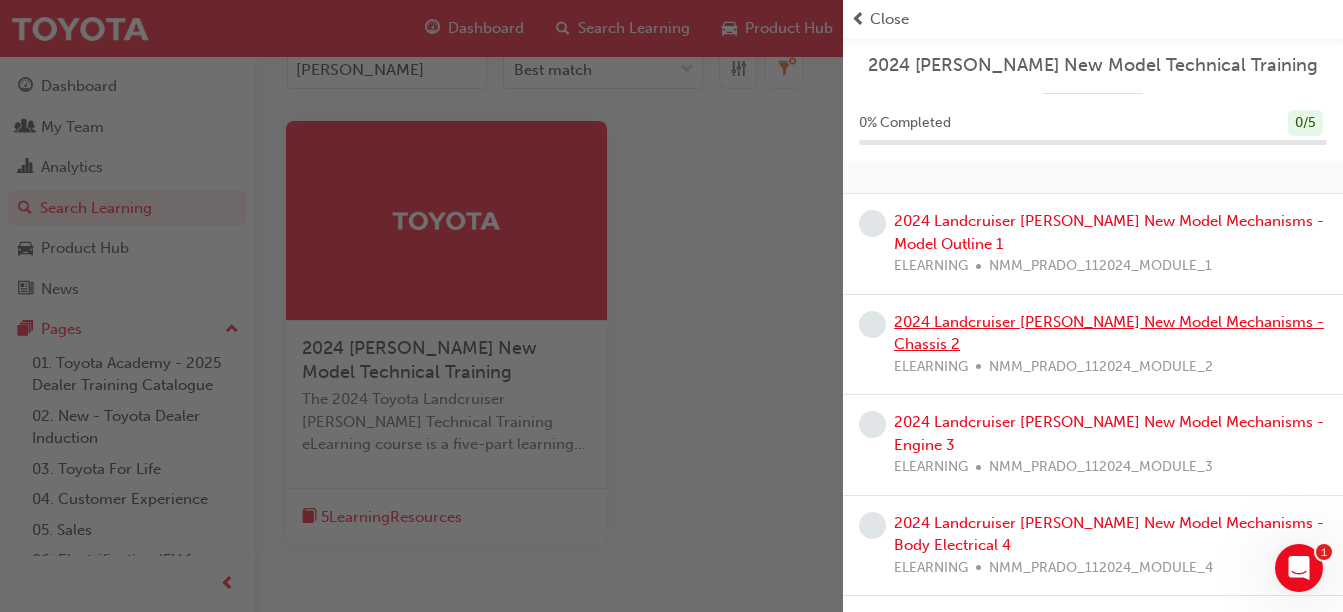 click on "2024 Landcruiser [PERSON_NAME] New Model Mechanisms - Chassis 2" at bounding box center [1109, 333] 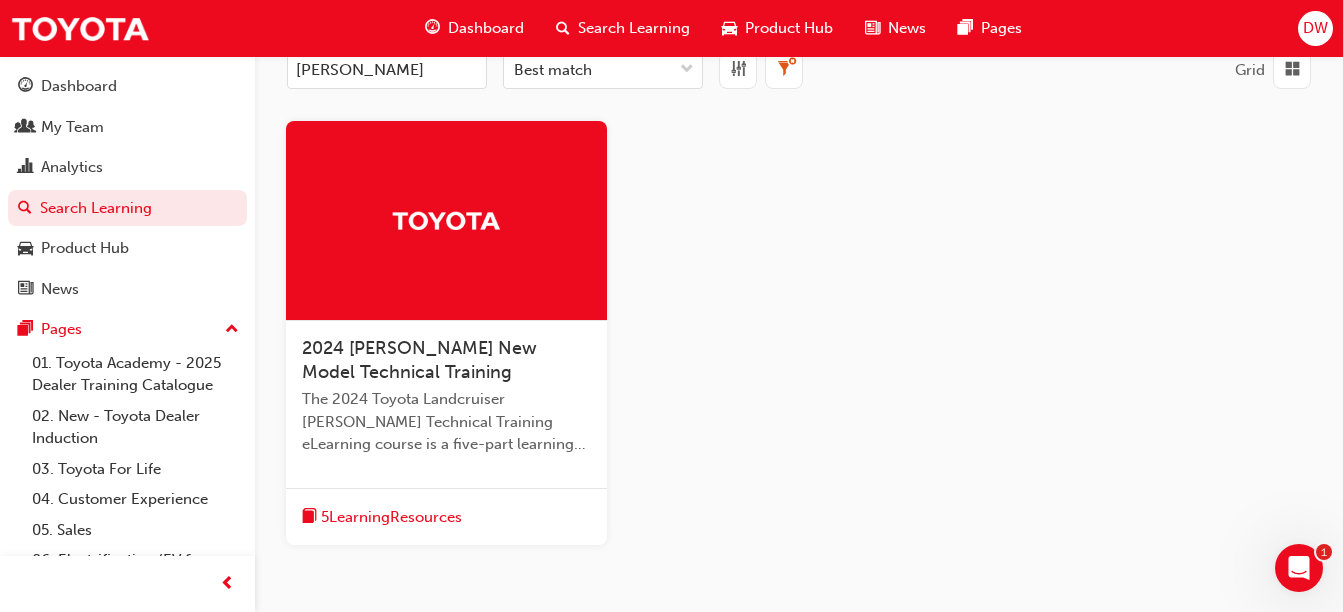 click on "5  Learning  Resources" at bounding box center (391, 517) 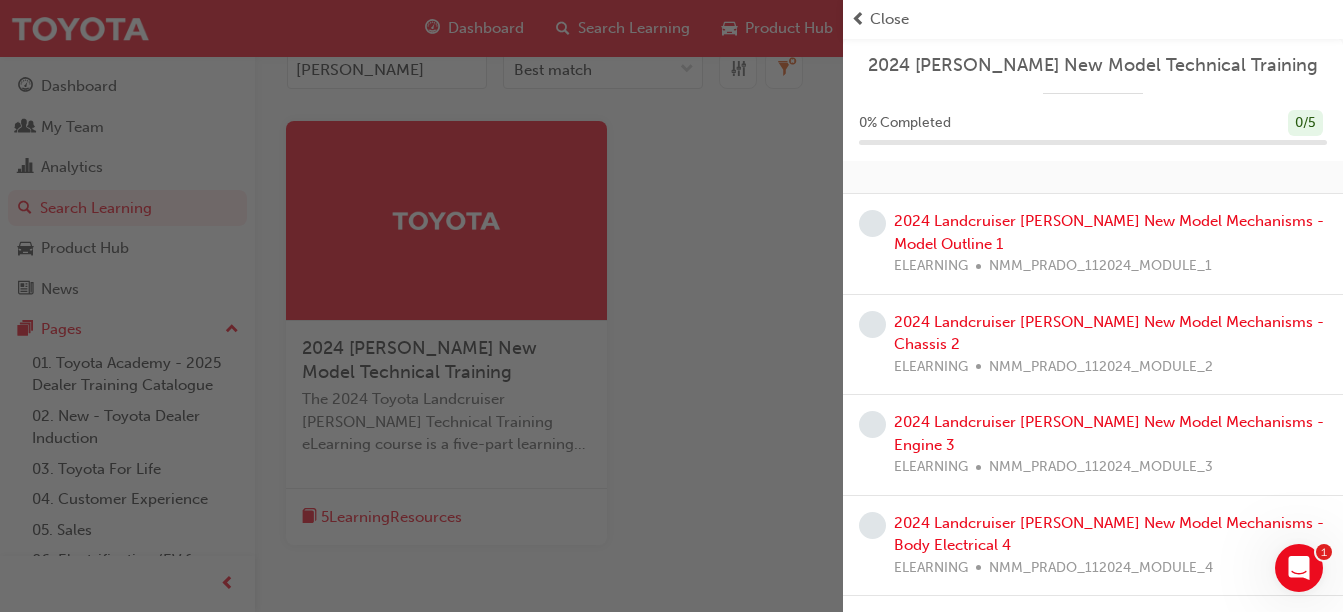 scroll, scrollTop: 40, scrollLeft: 0, axis: vertical 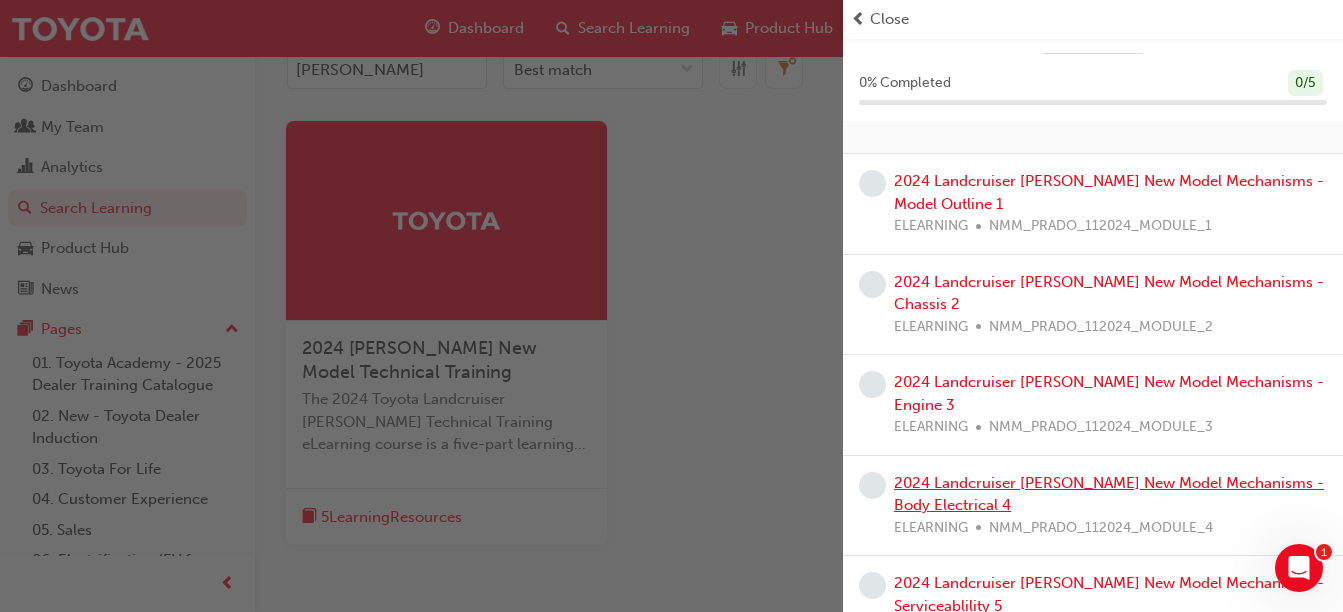 click on "2024 Landcruiser [PERSON_NAME] New Model Mechanisms - Body Electrical 4" at bounding box center (1109, 494) 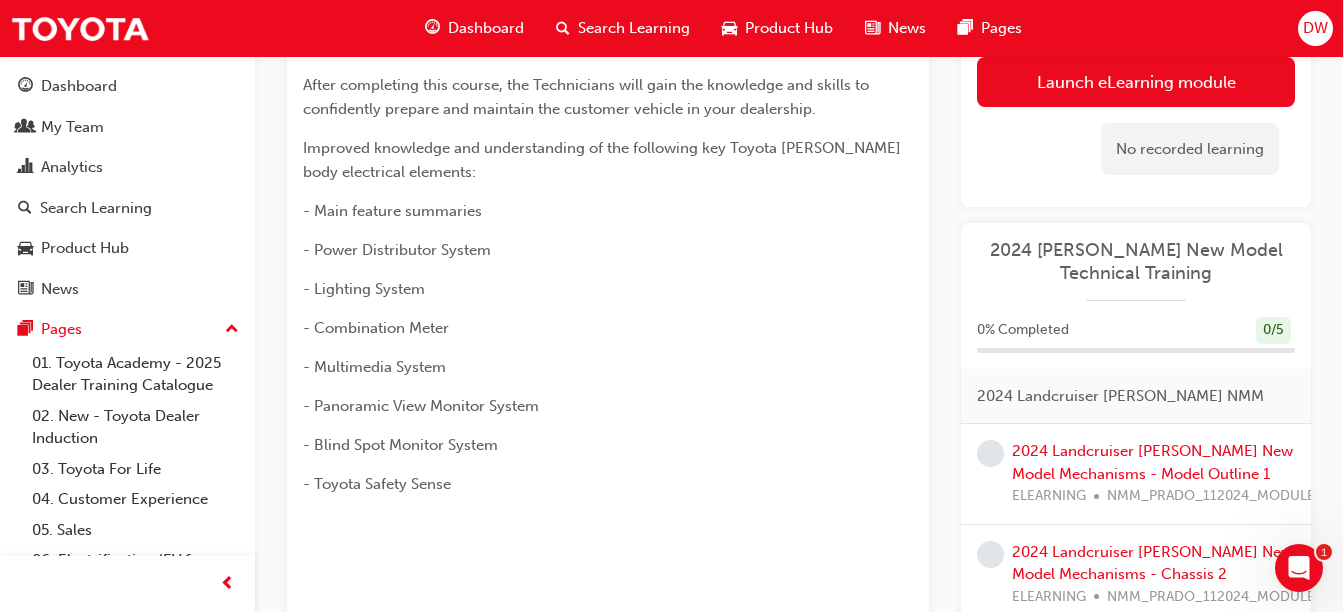 scroll, scrollTop: 154, scrollLeft: 0, axis: vertical 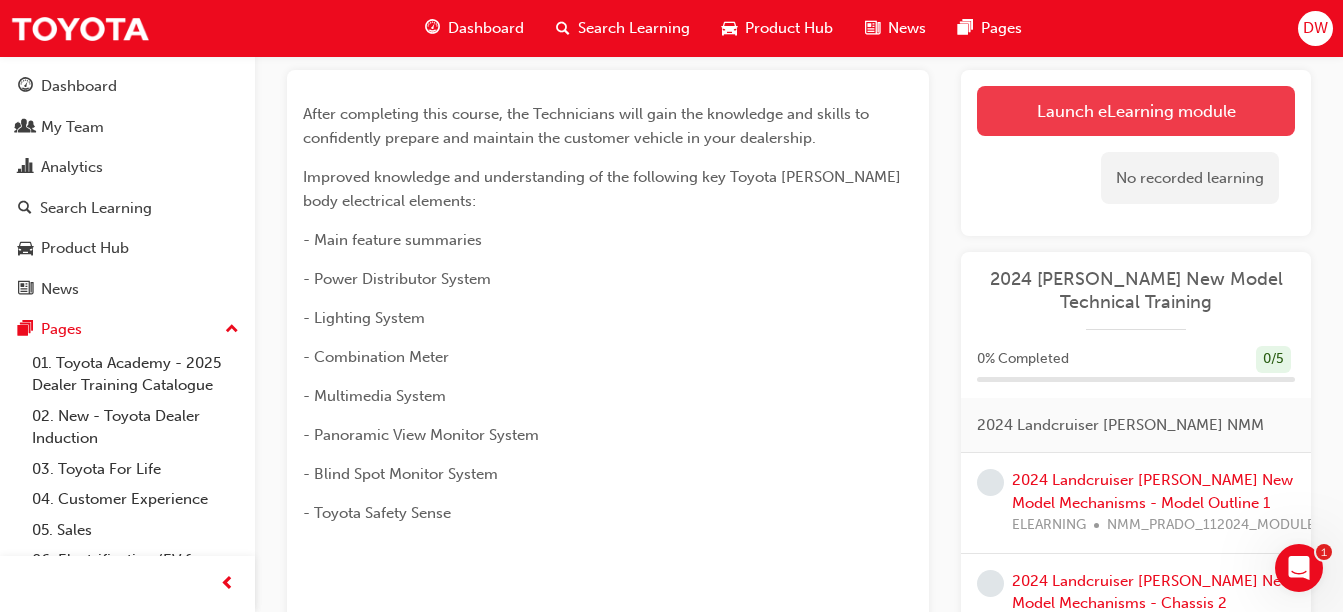 click on "Launch eLearning module" at bounding box center (1136, 111) 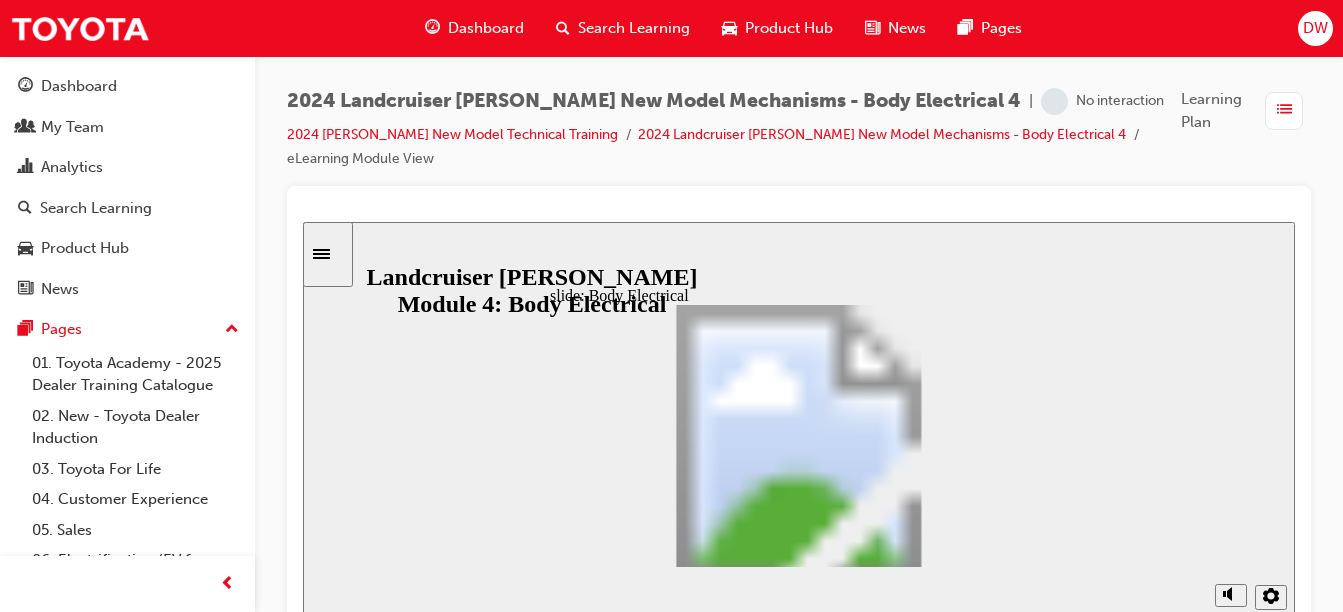 scroll, scrollTop: 20, scrollLeft: 0, axis: vertical 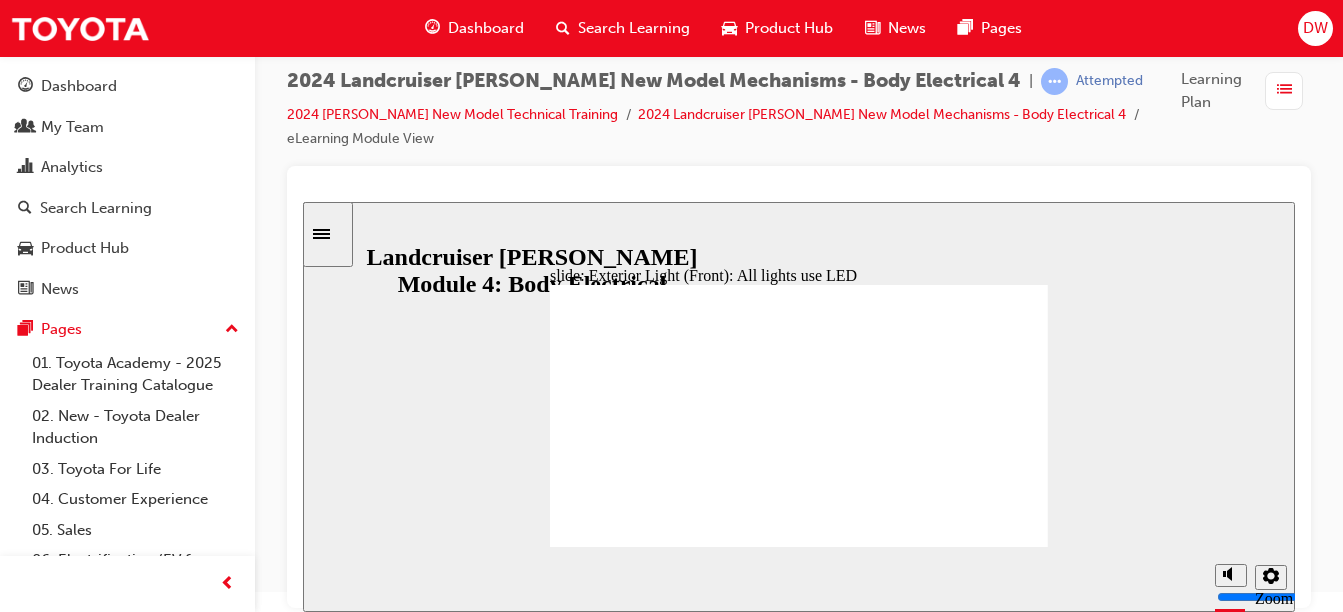 click 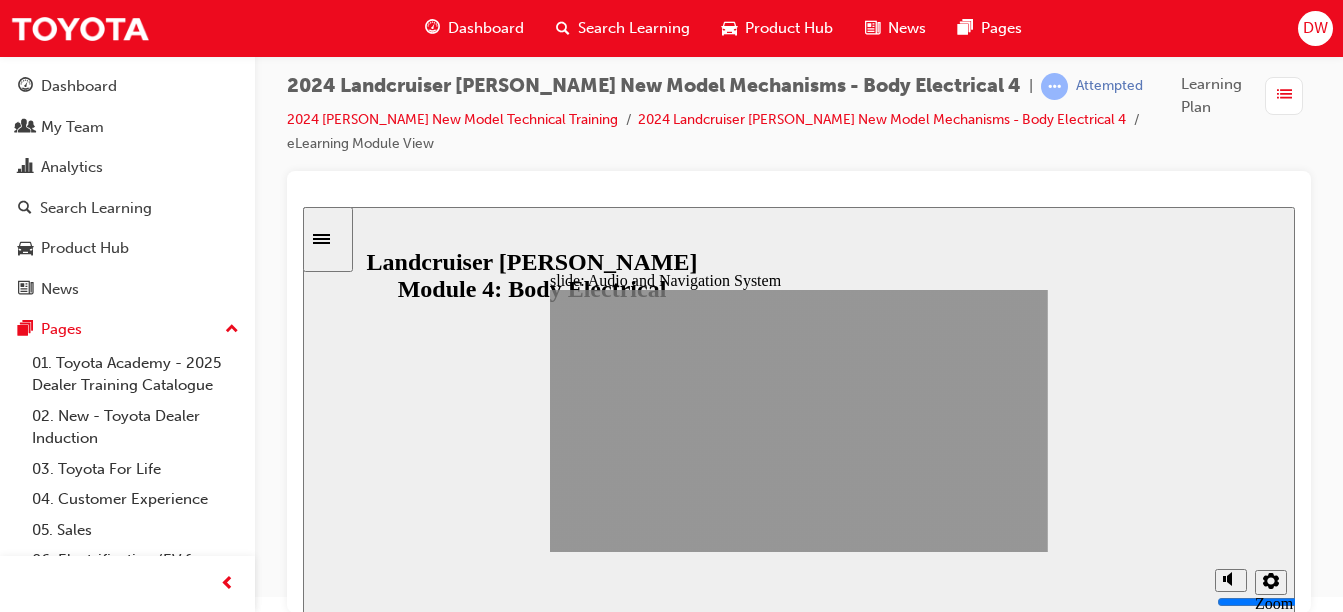 scroll, scrollTop: 20, scrollLeft: 0, axis: vertical 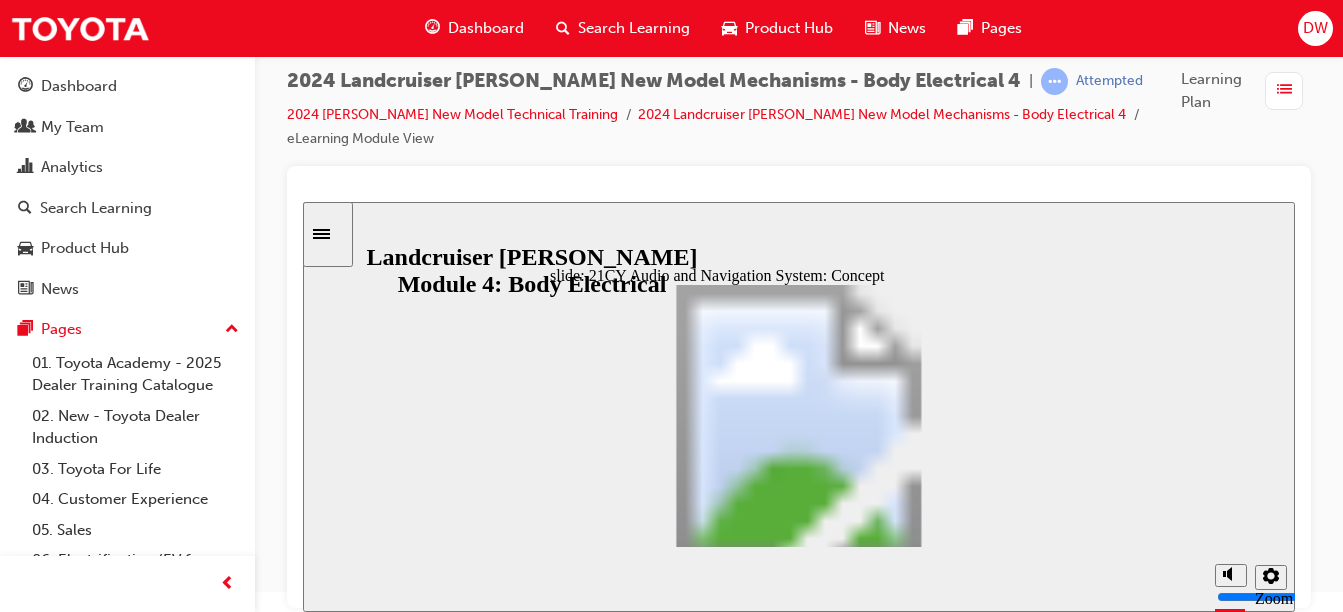 click at bounding box center (799, 1649) 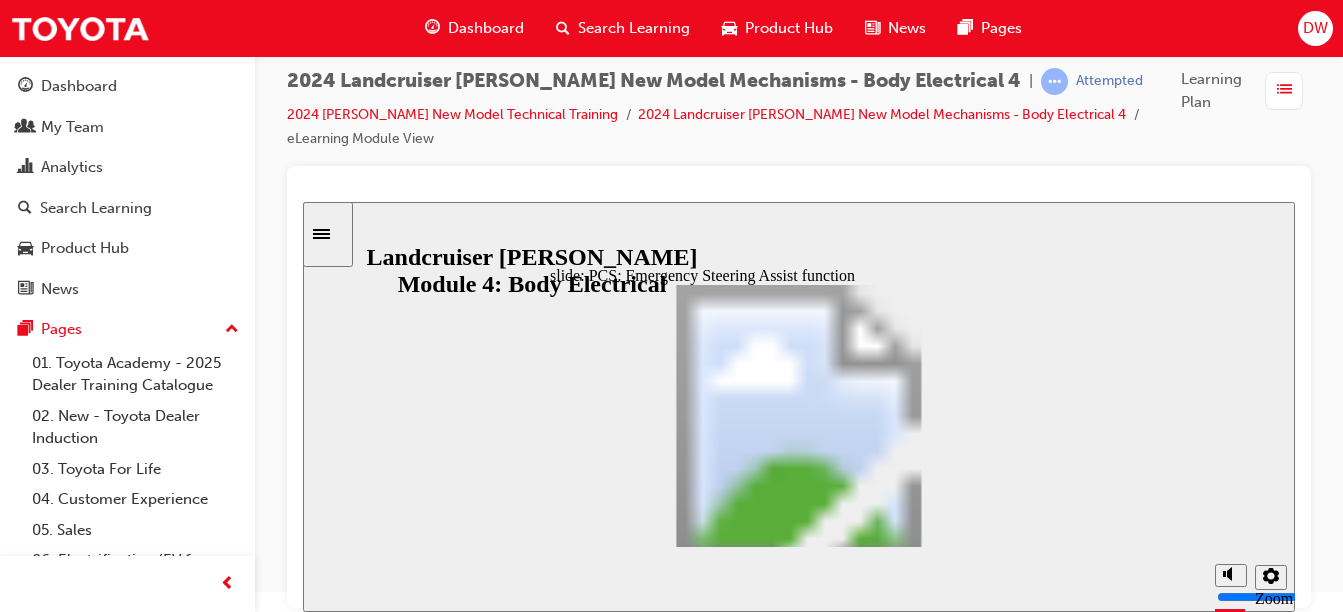 click at bounding box center (799, 1649) 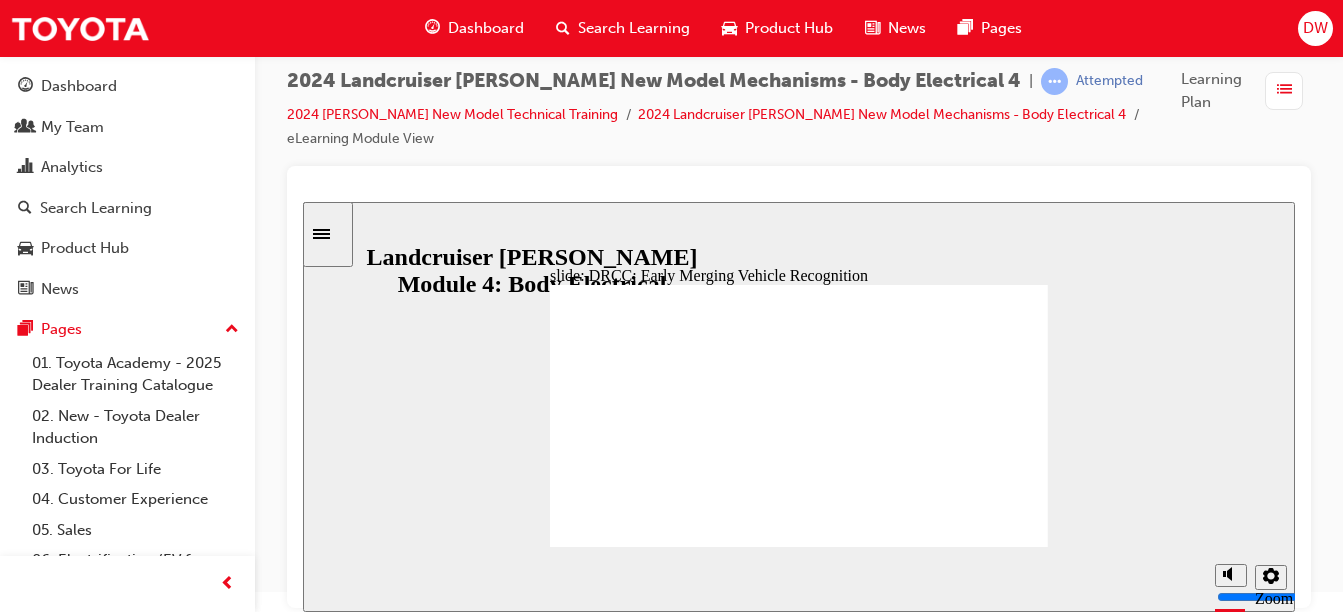 click 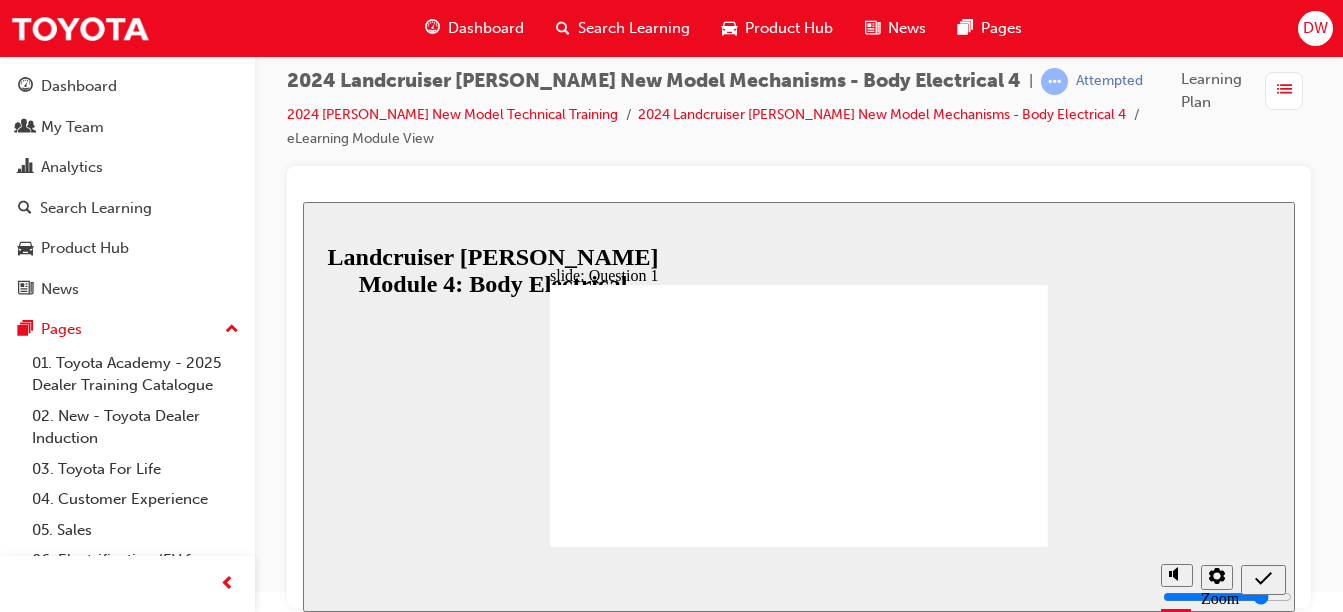 radio on "true" 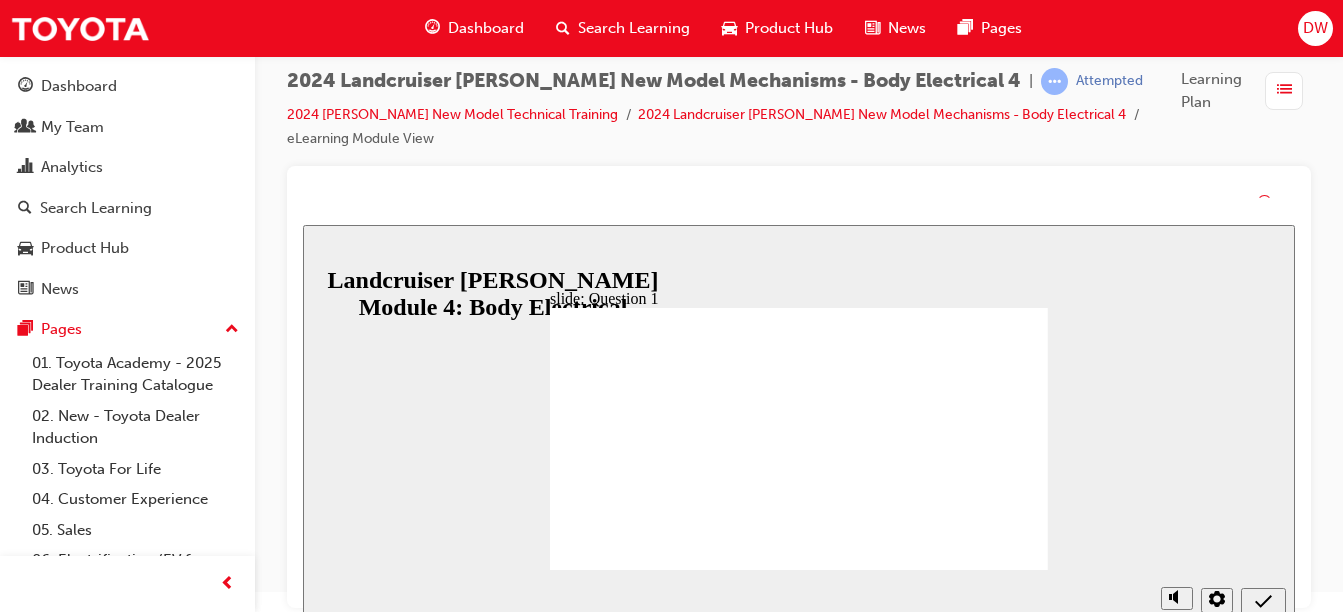 radio on "true" 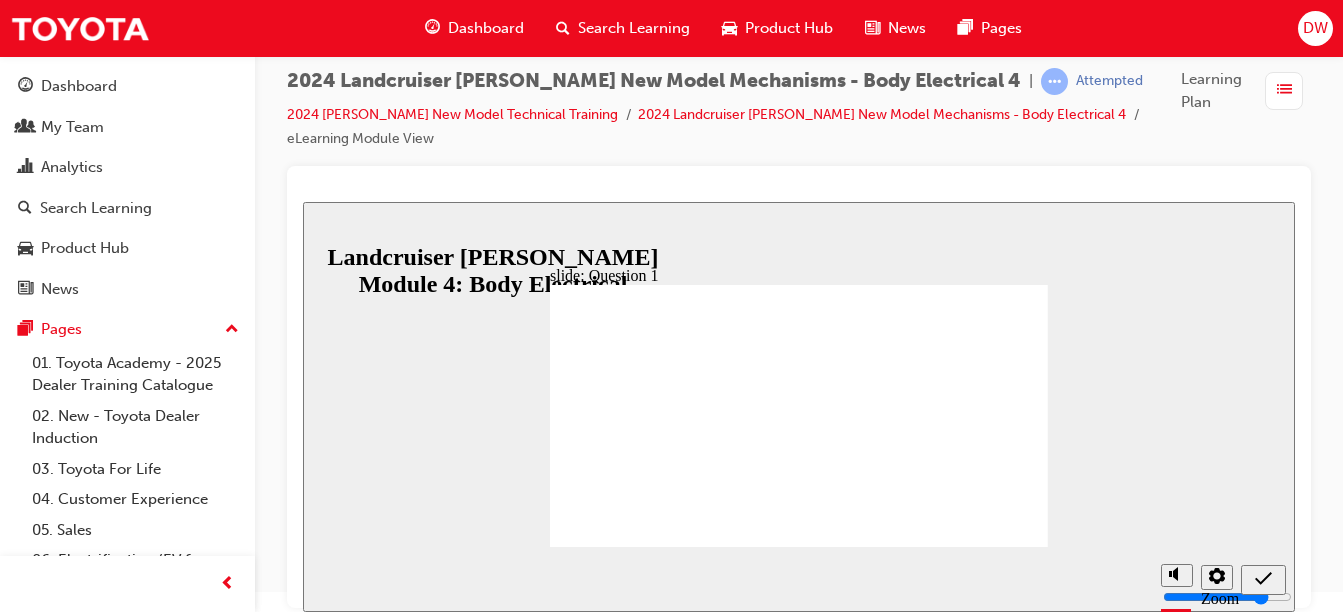 click at bounding box center [799, 1665] 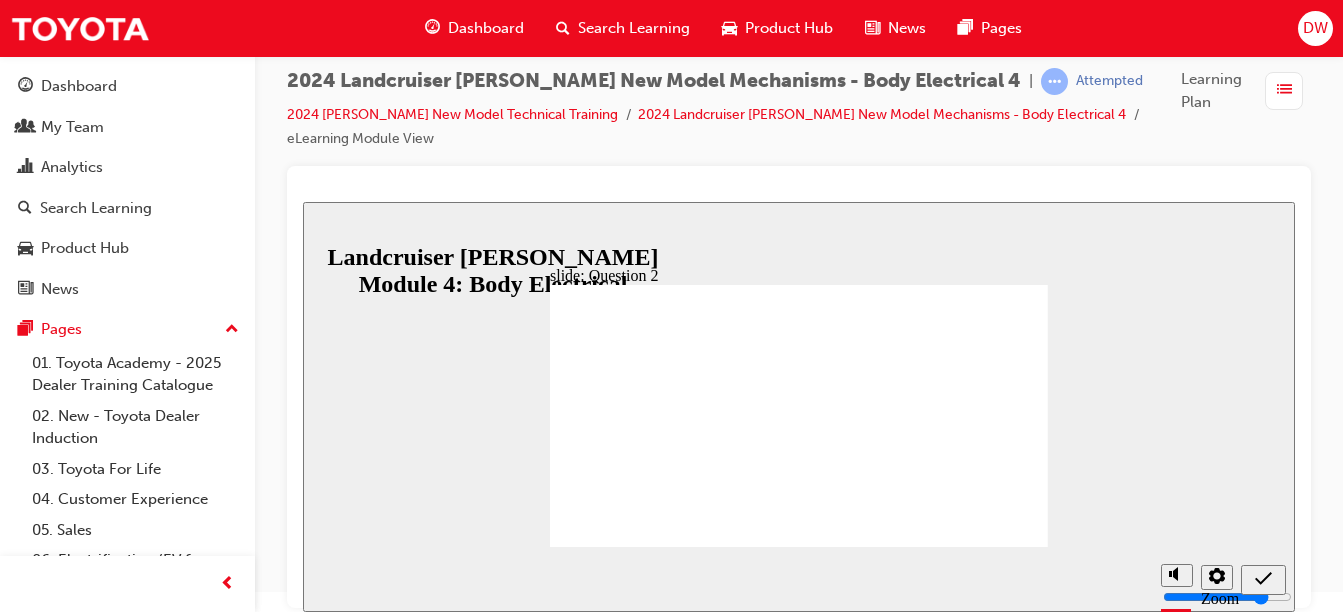 radio on "true" 